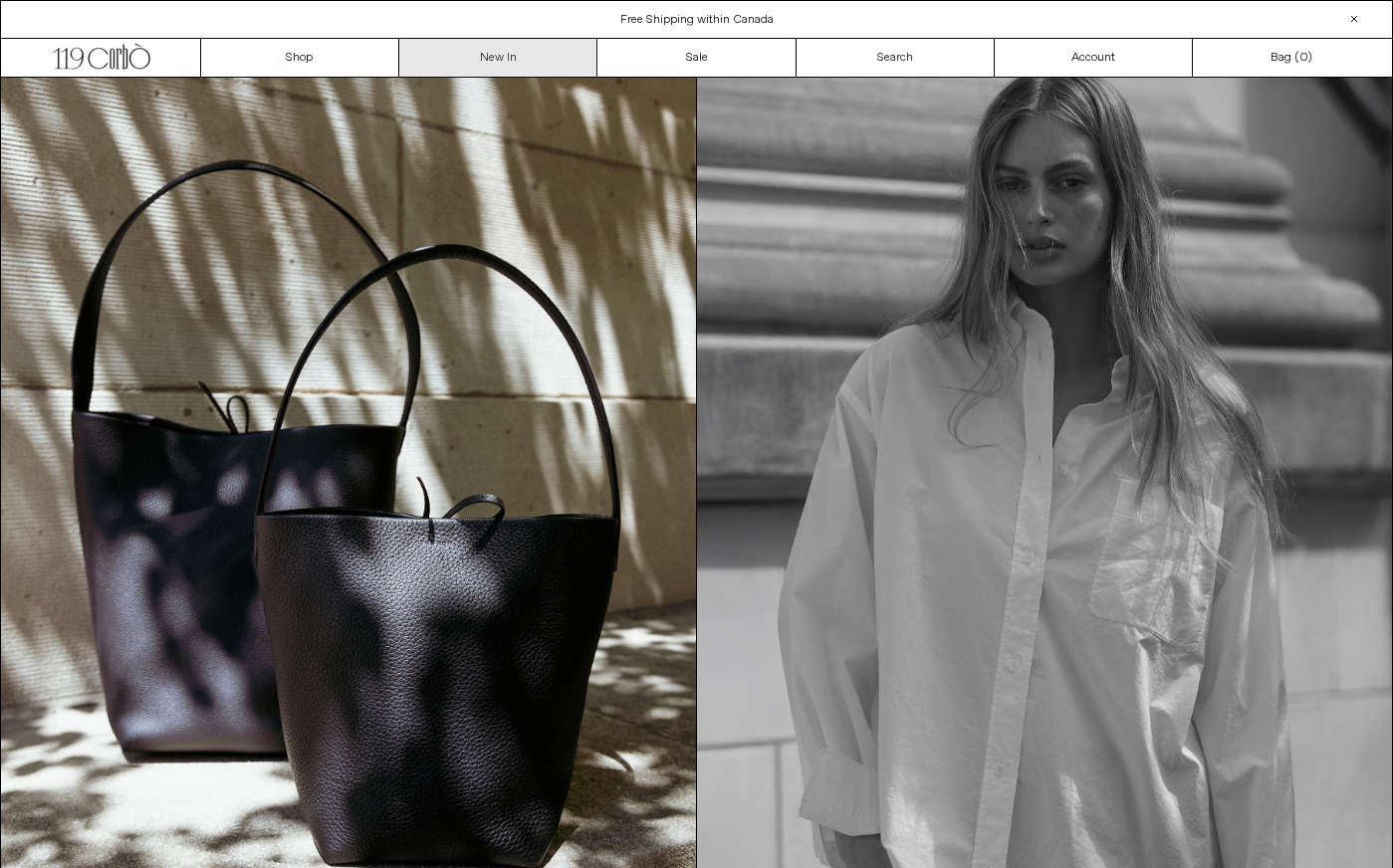 scroll, scrollTop: 0, scrollLeft: 0, axis: both 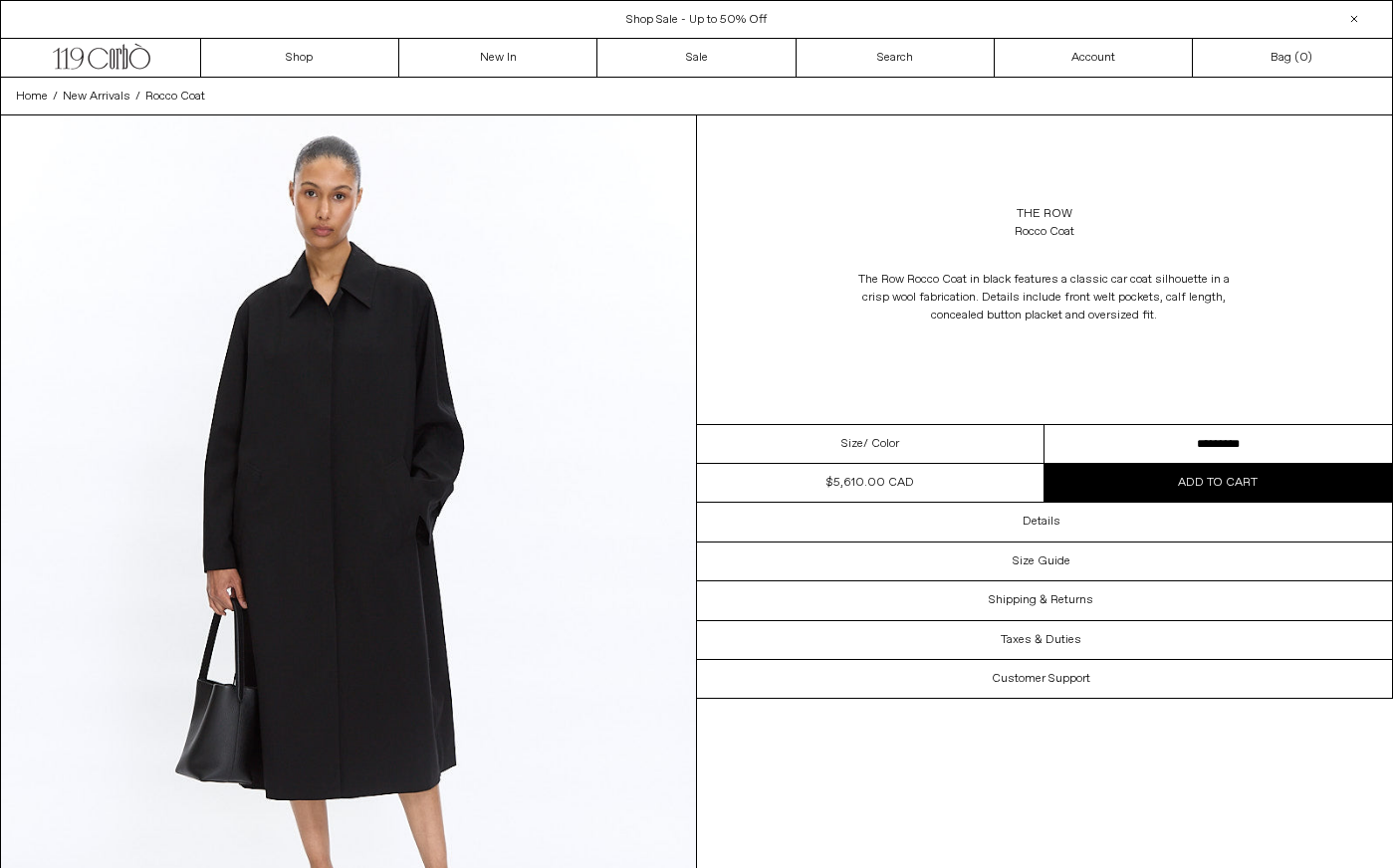 click on "**********" at bounding box center (1218, 444) 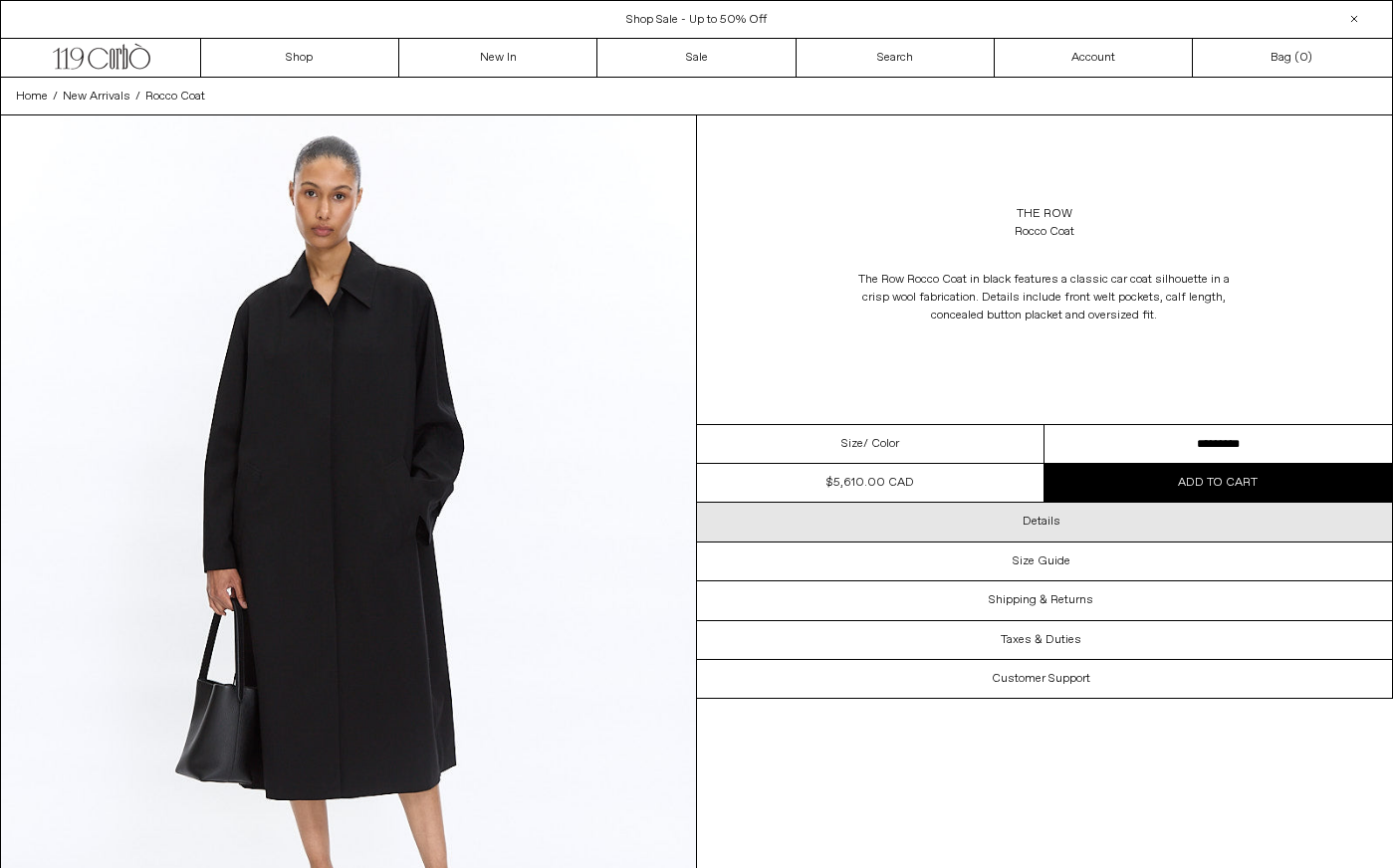 click on "Details" at bounding box center (1045, 522) 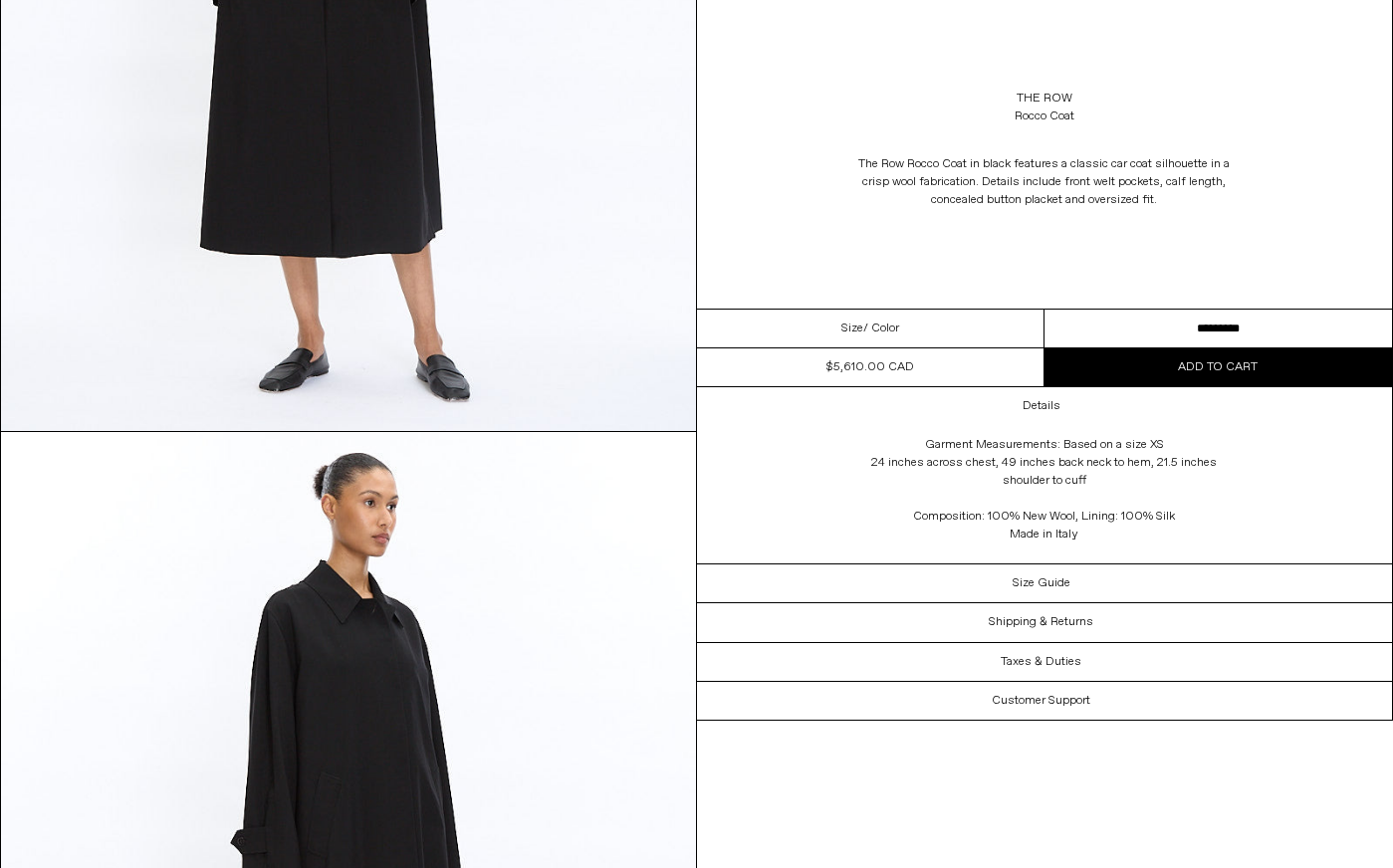 scroll, scrollTop: 1425, scrollLeft: 0, axis: vertical 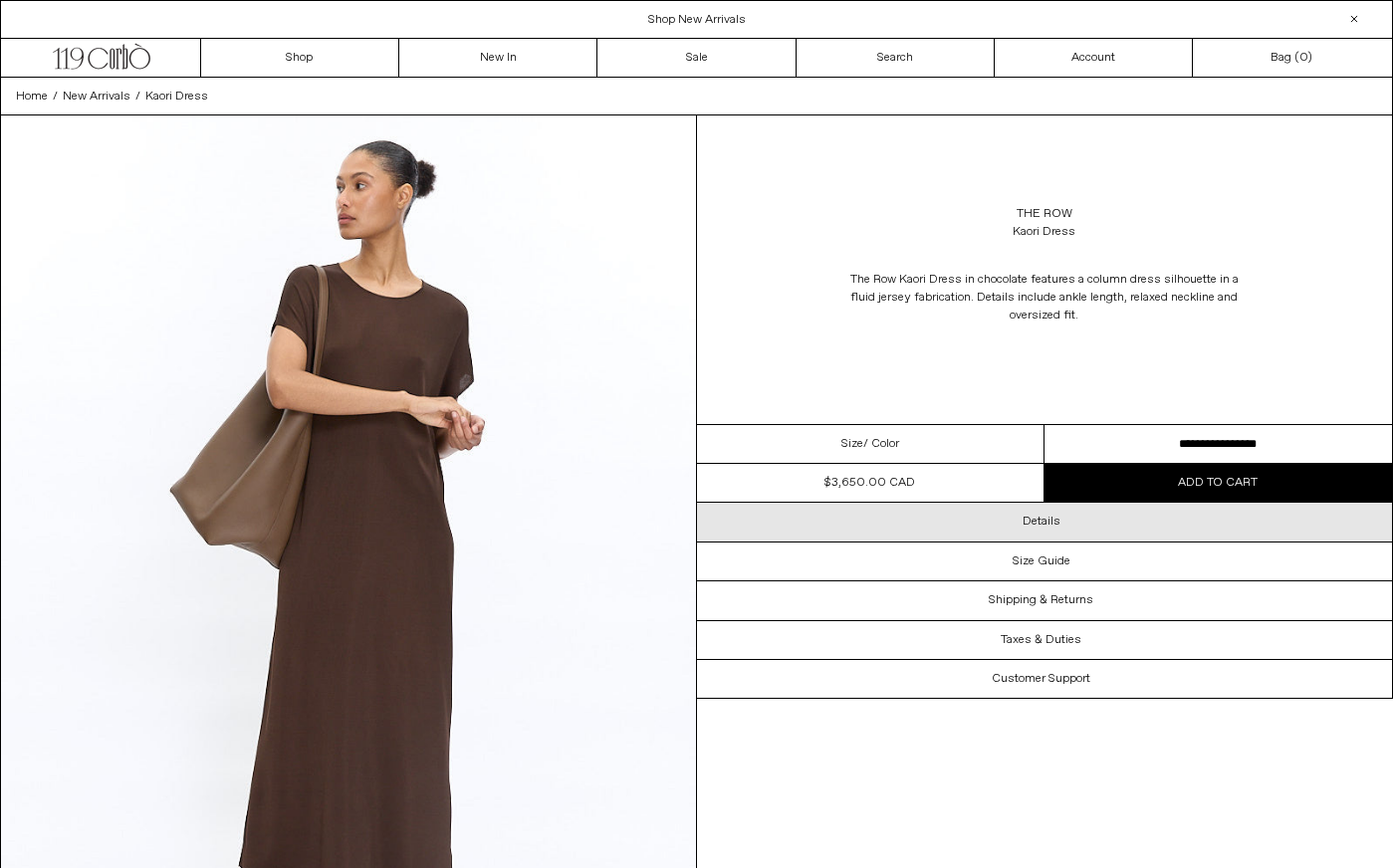 click on "Details" at bounding box center [1045, 522] 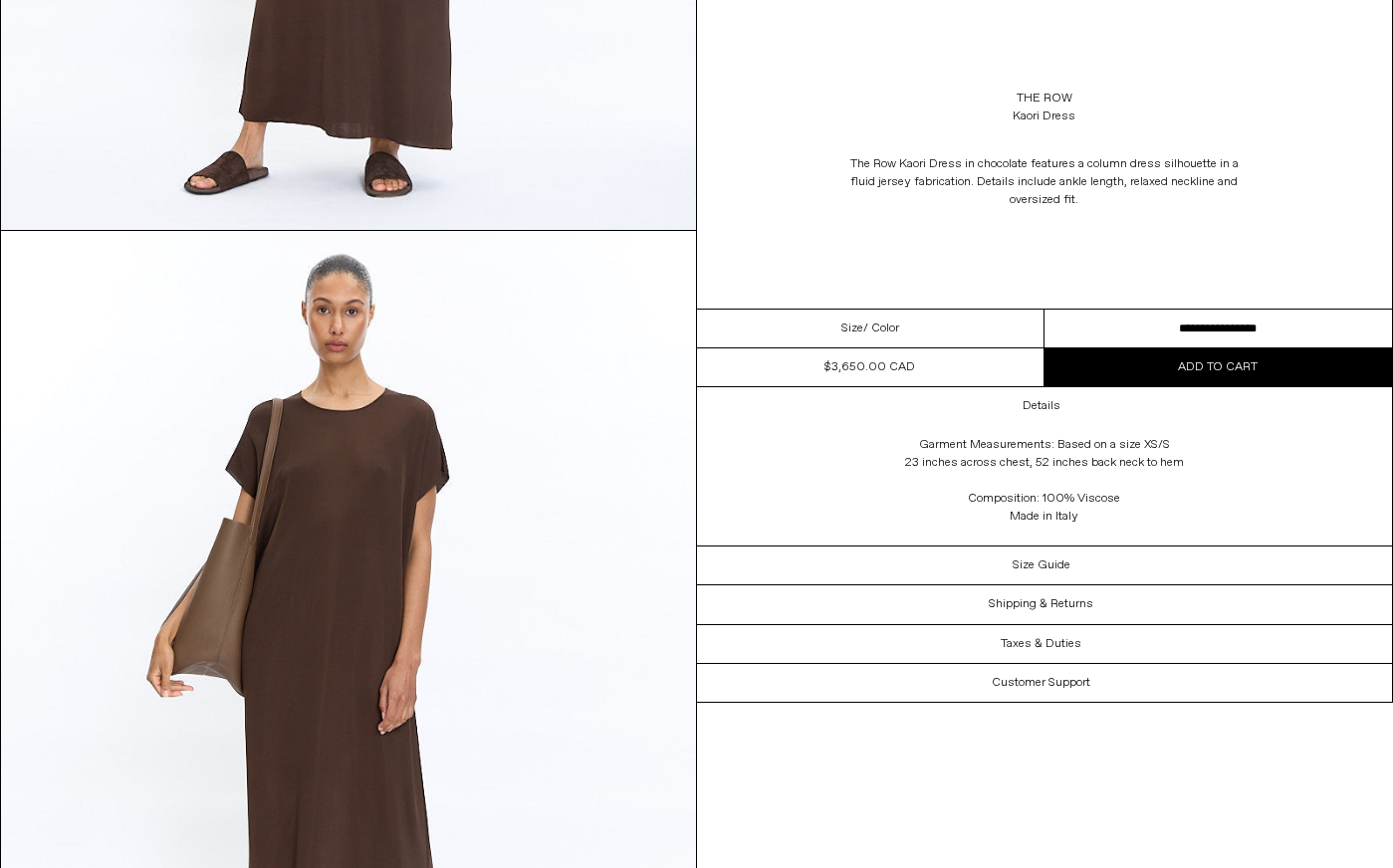 scroll, scrollTop: 758, scrollLeft: 0, axis: vertical 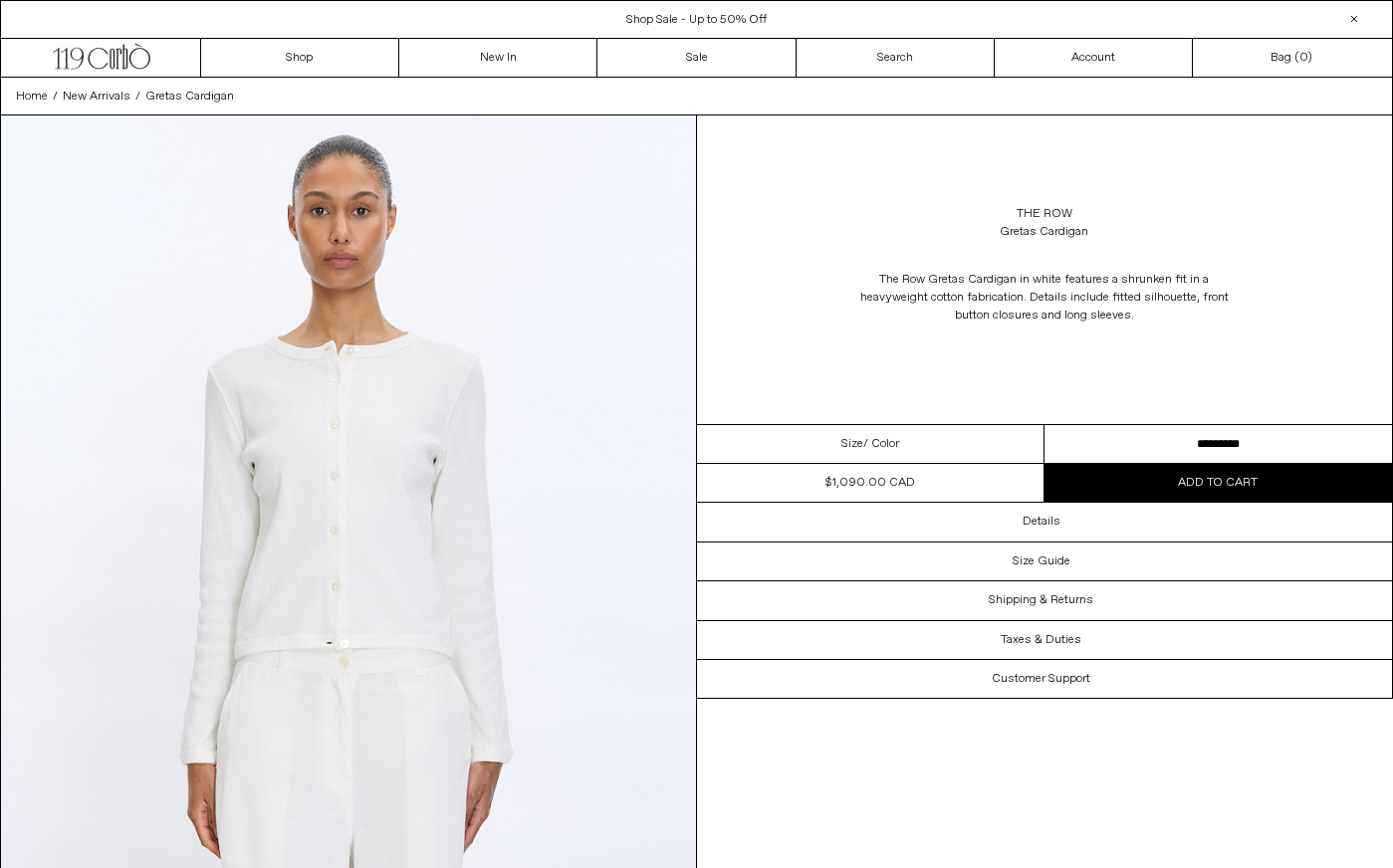 click on "**********" at bounding box center [1218, 444] 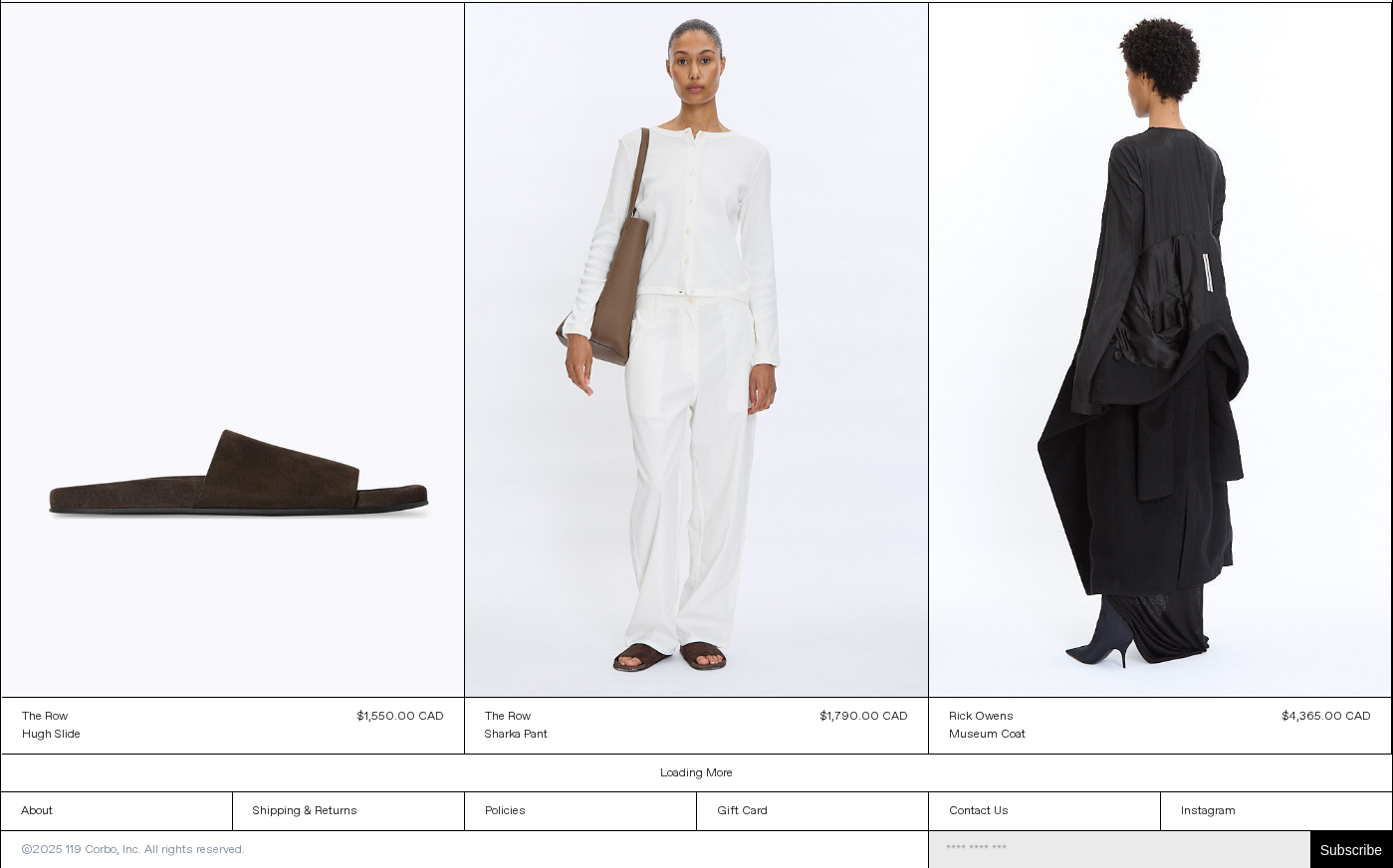 scroll, scrollTop: 4494, scrollLeft: 0, axis: vertical 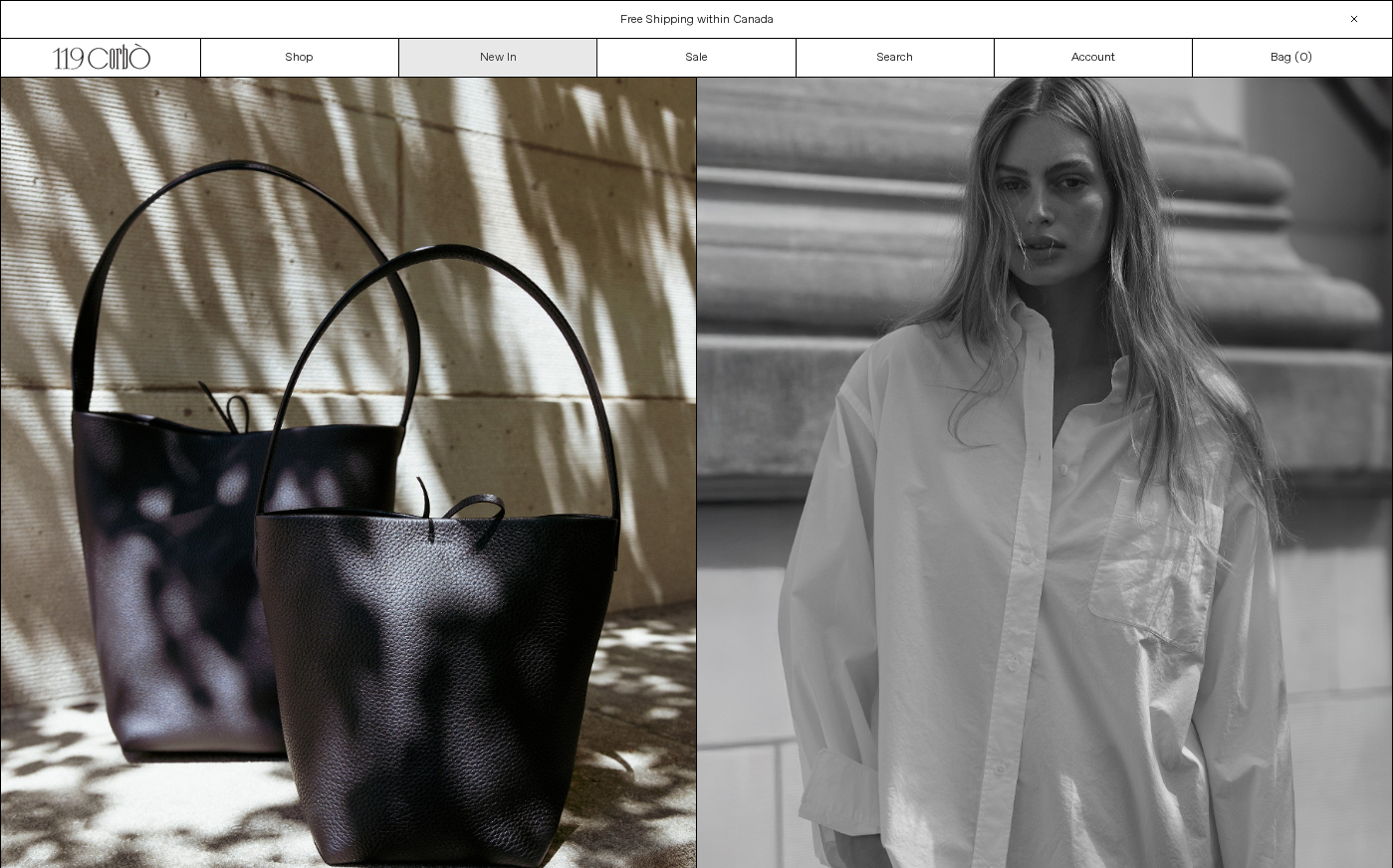 click on "New In" at bounding box center (498, 58) 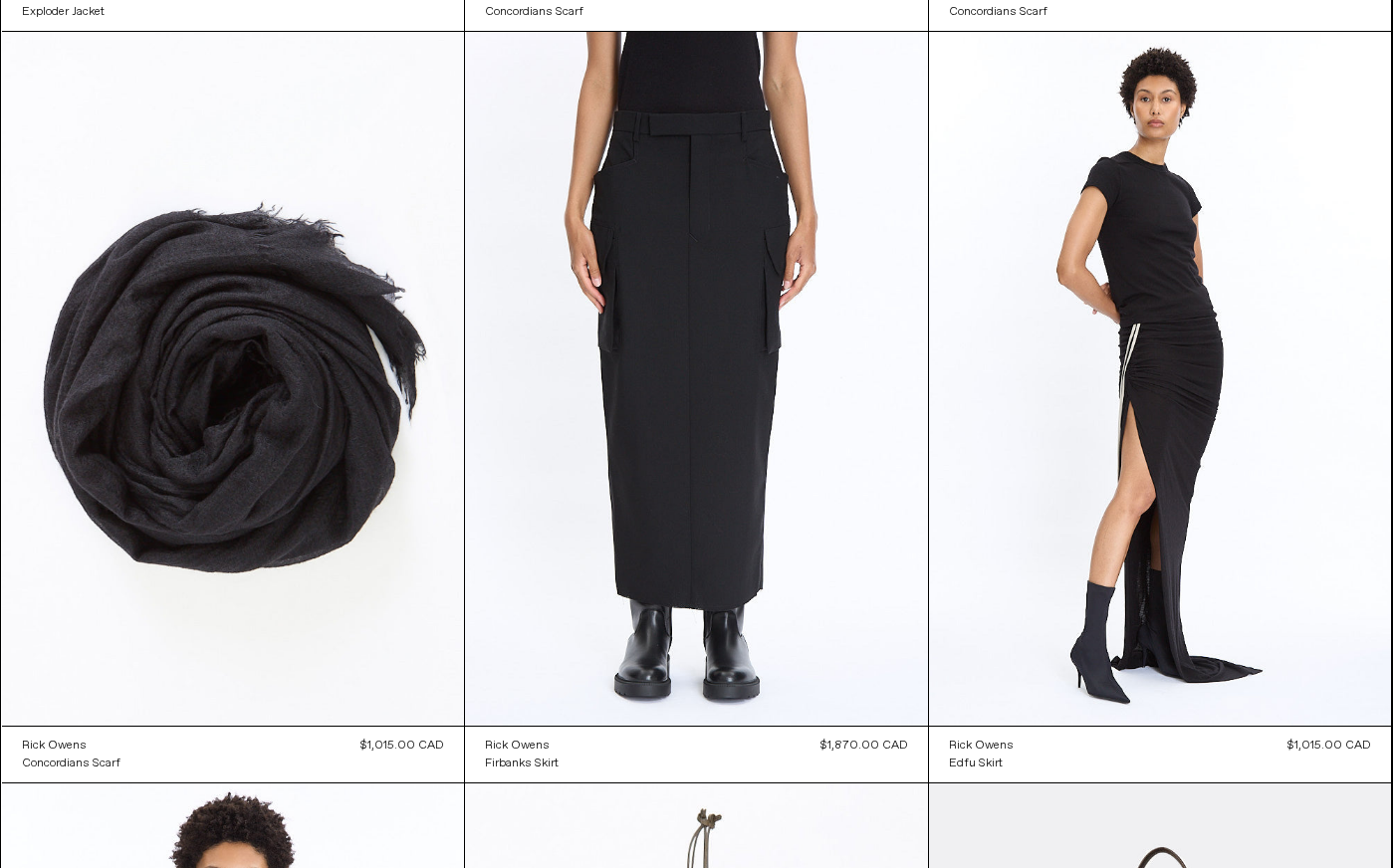 scroll, scrollTop: 1603, scrollLeft: 0, axis: vertical 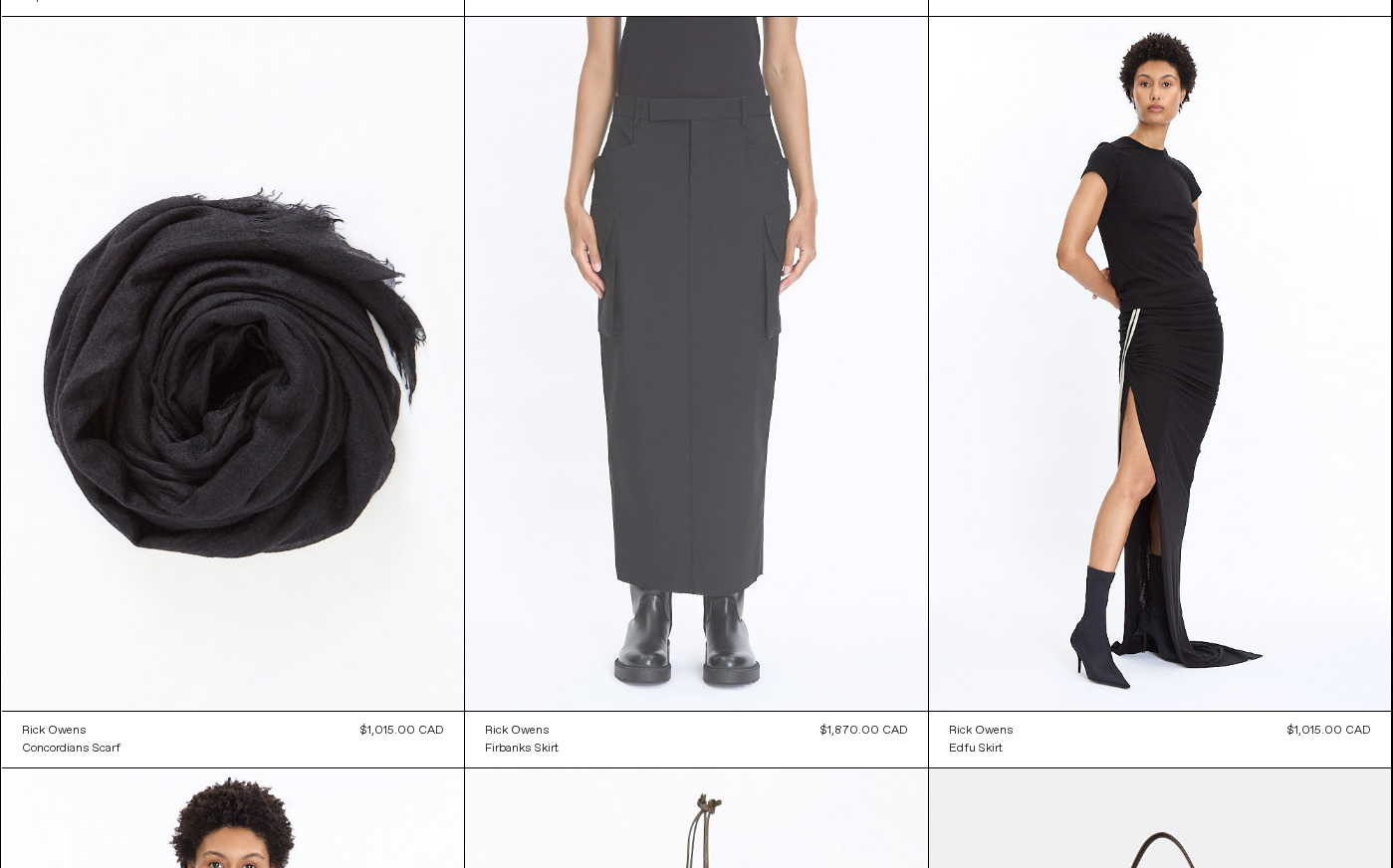 click at bounding box center [696, 363] 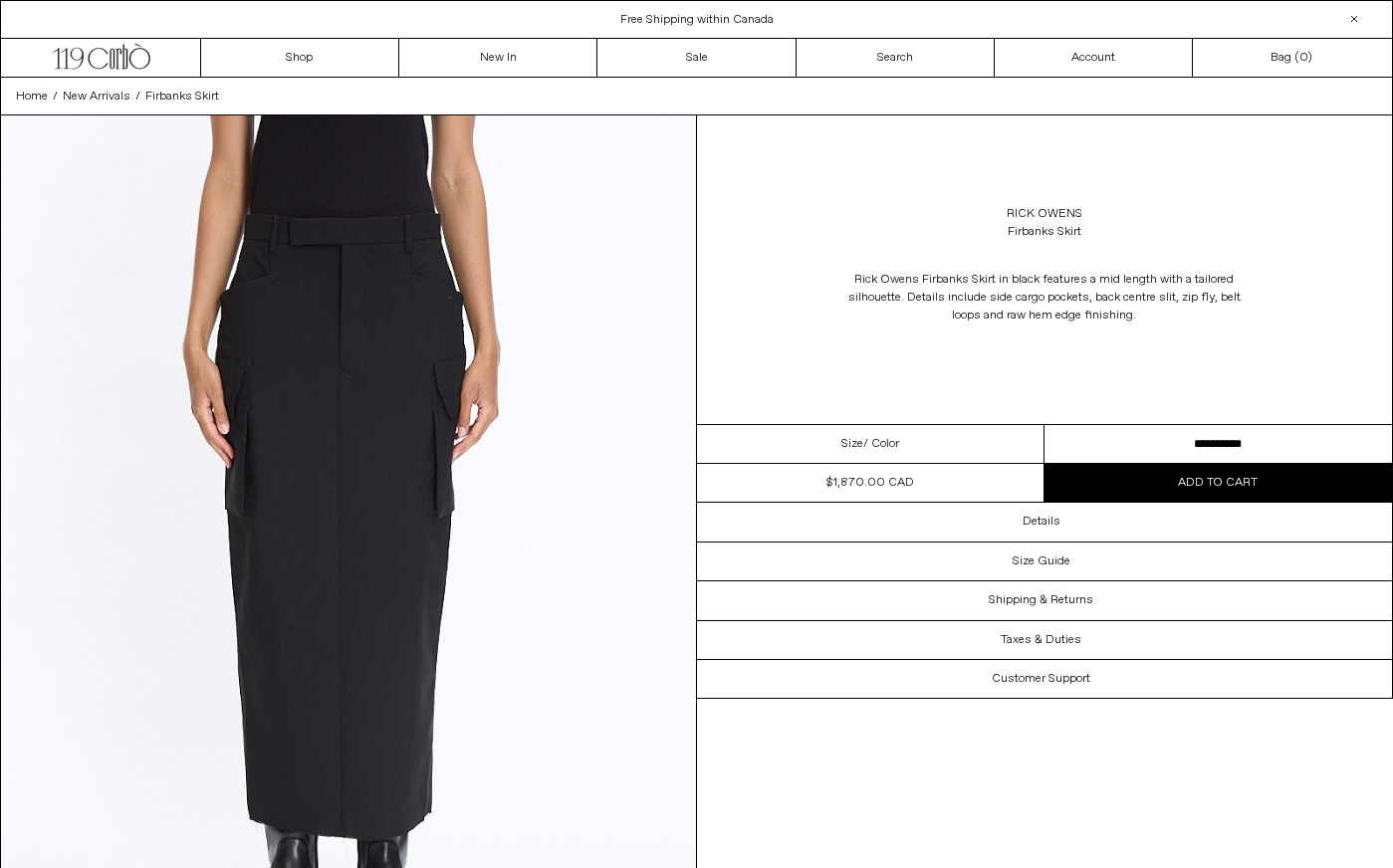 scroll, scrollTop: 0, scrollLeft: 0, axis: both 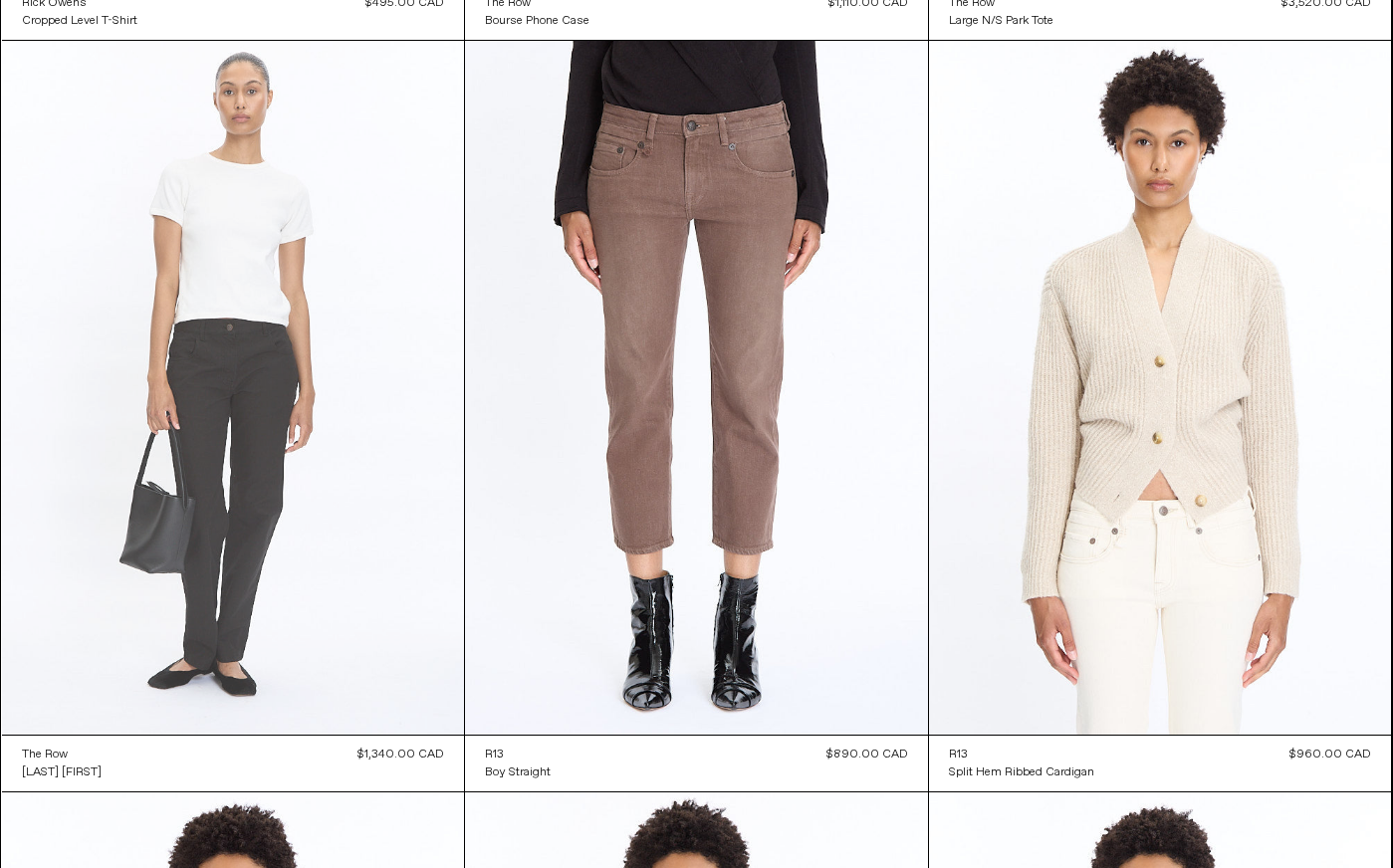 click at bounding box center (233, 387) 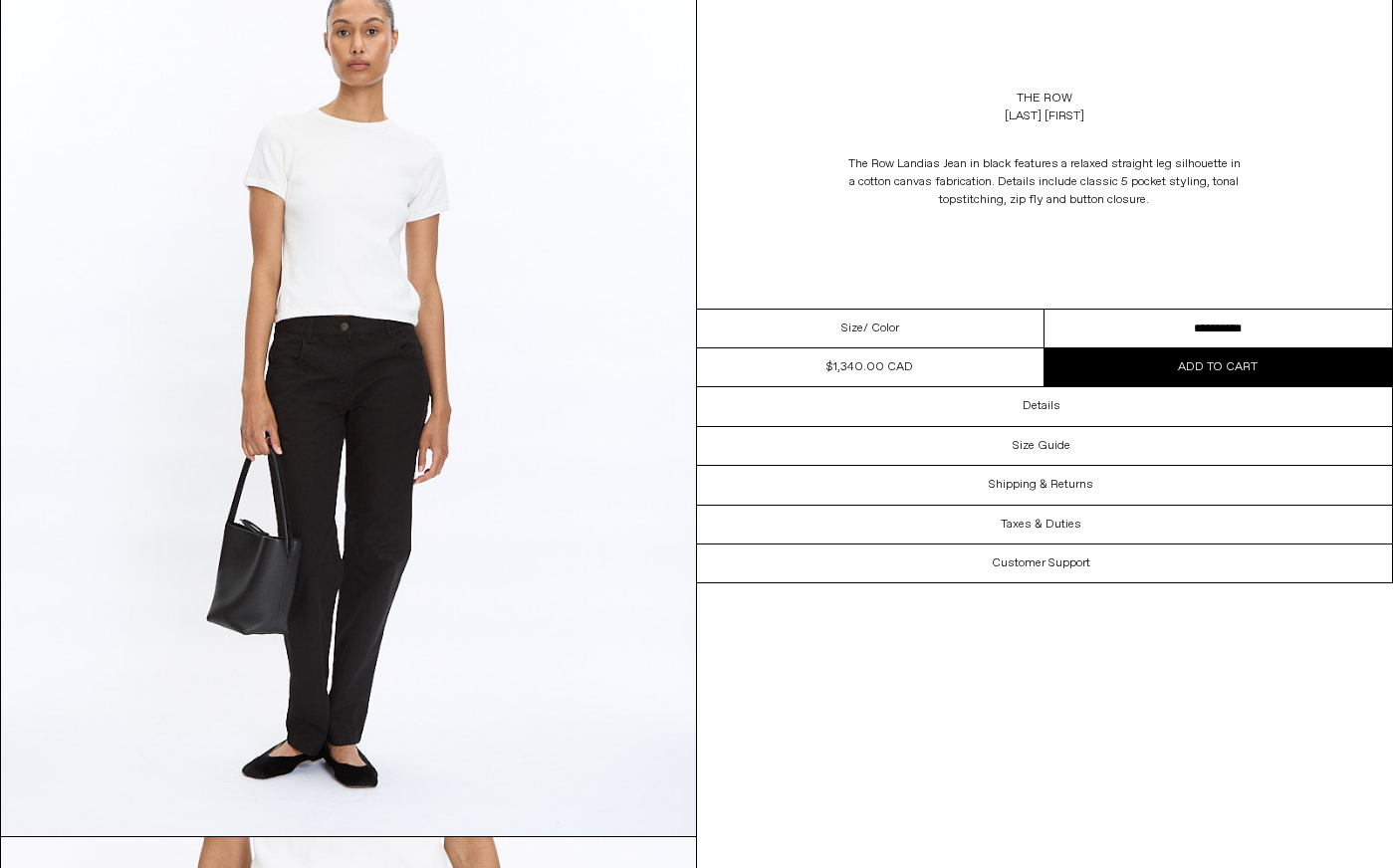 scroll, scrollTop: 0, scrollLeft: 0, axis: both 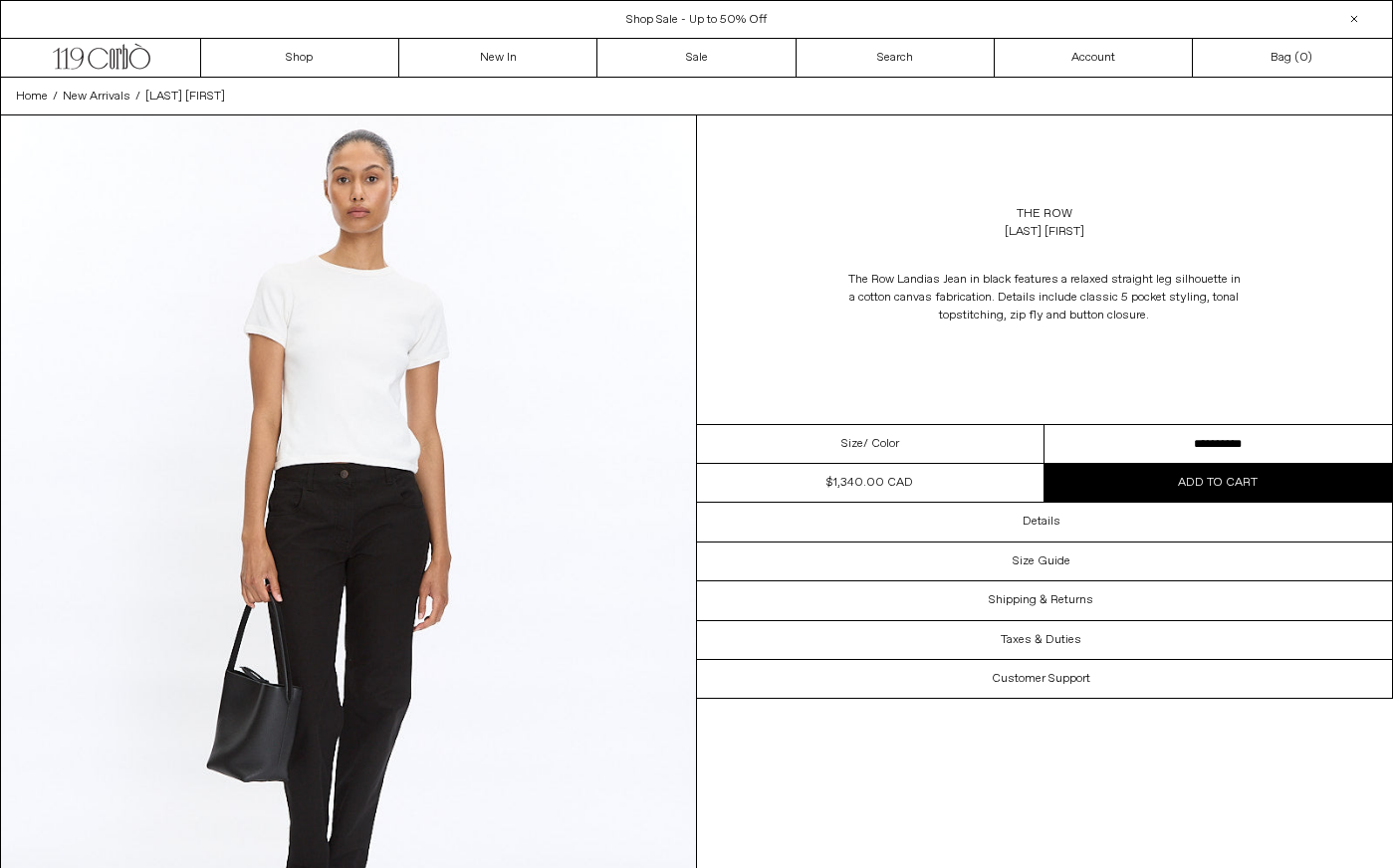 click on "**********" at bounding box center [1218, 444] 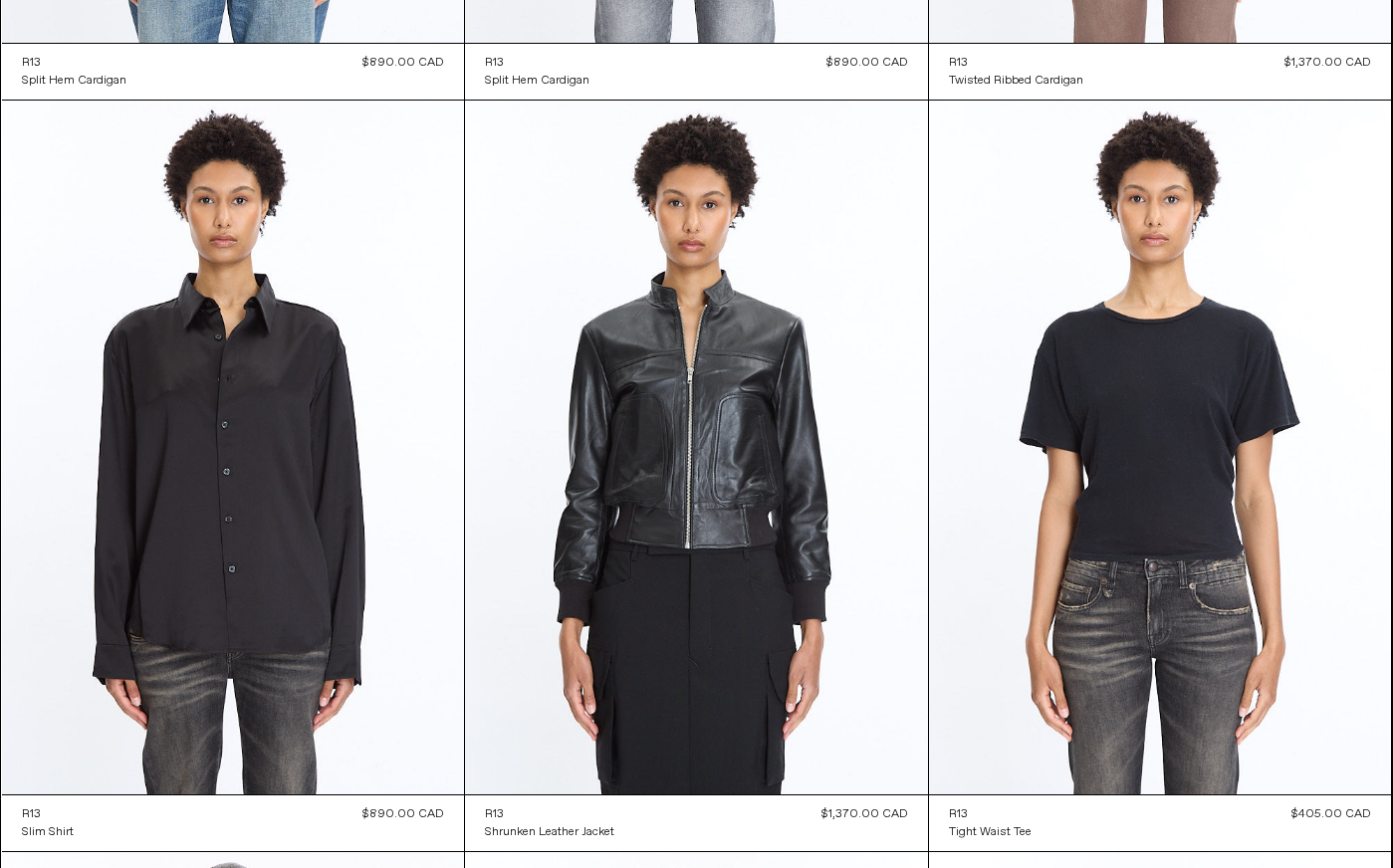 scroll, scrollTop: 4533, scrollLeft: 0, axis: vertical 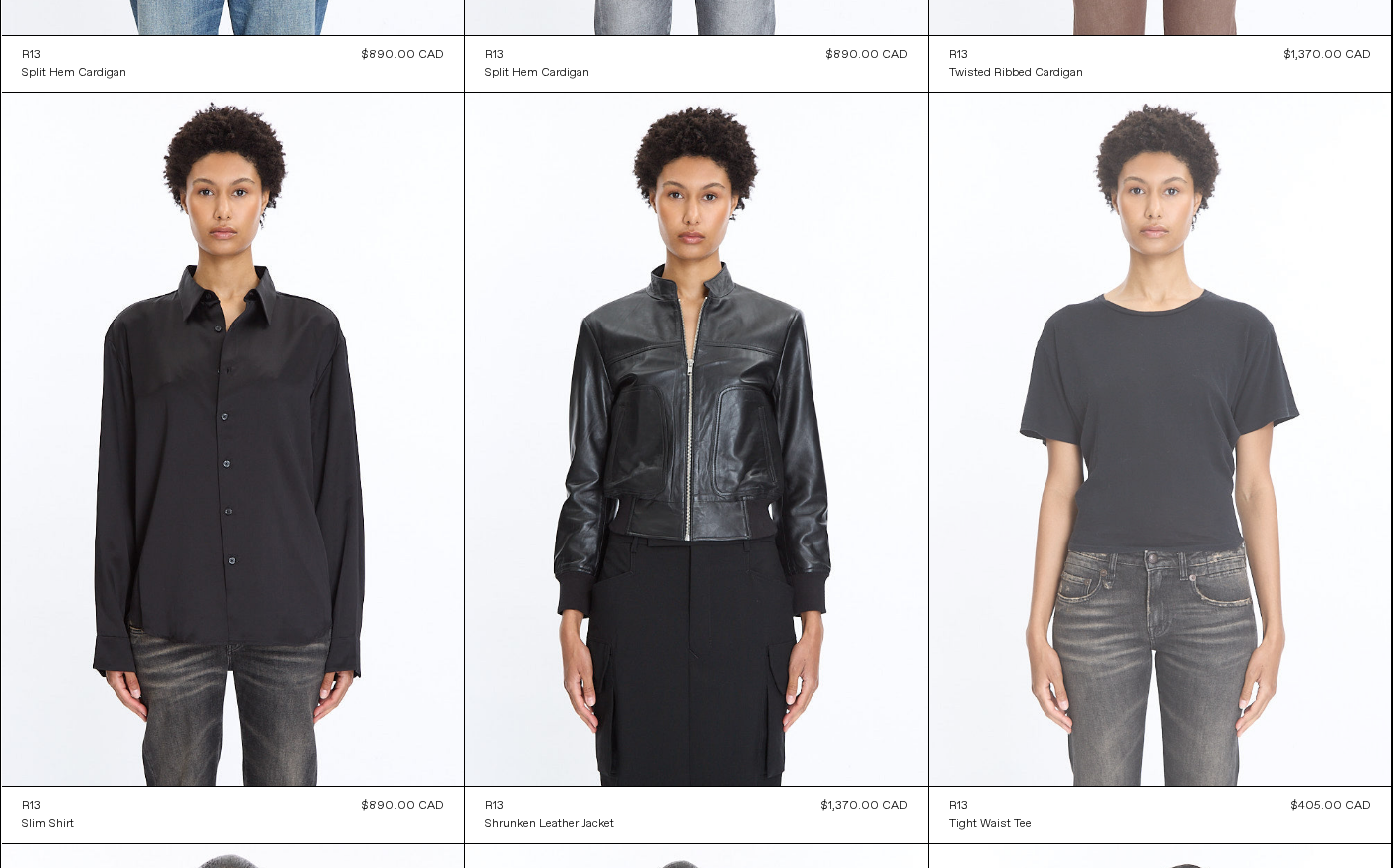 click at bounding box center (1160, 439) 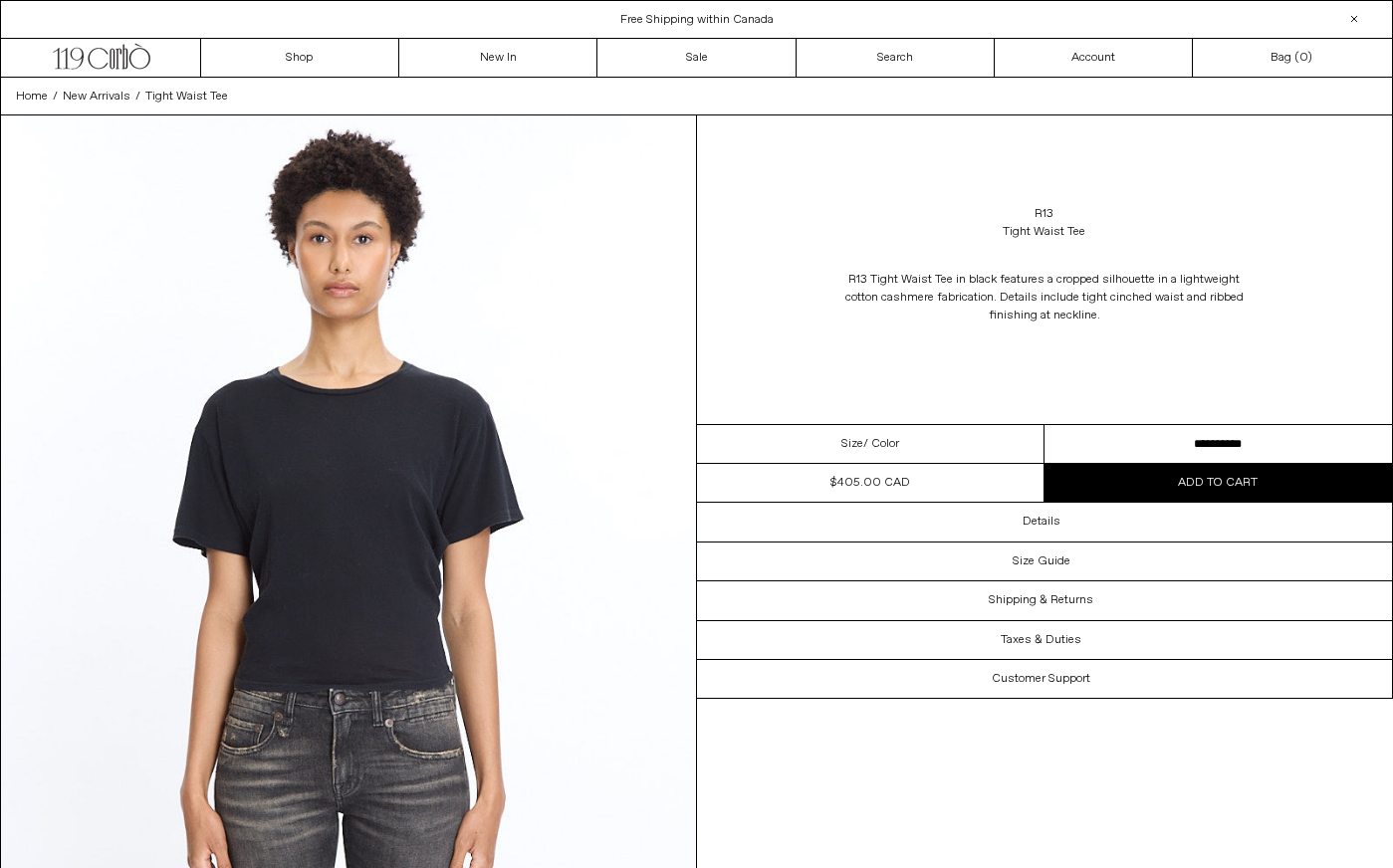 scroll, scrollTop: 0, scrollLeft: 0, axis: both 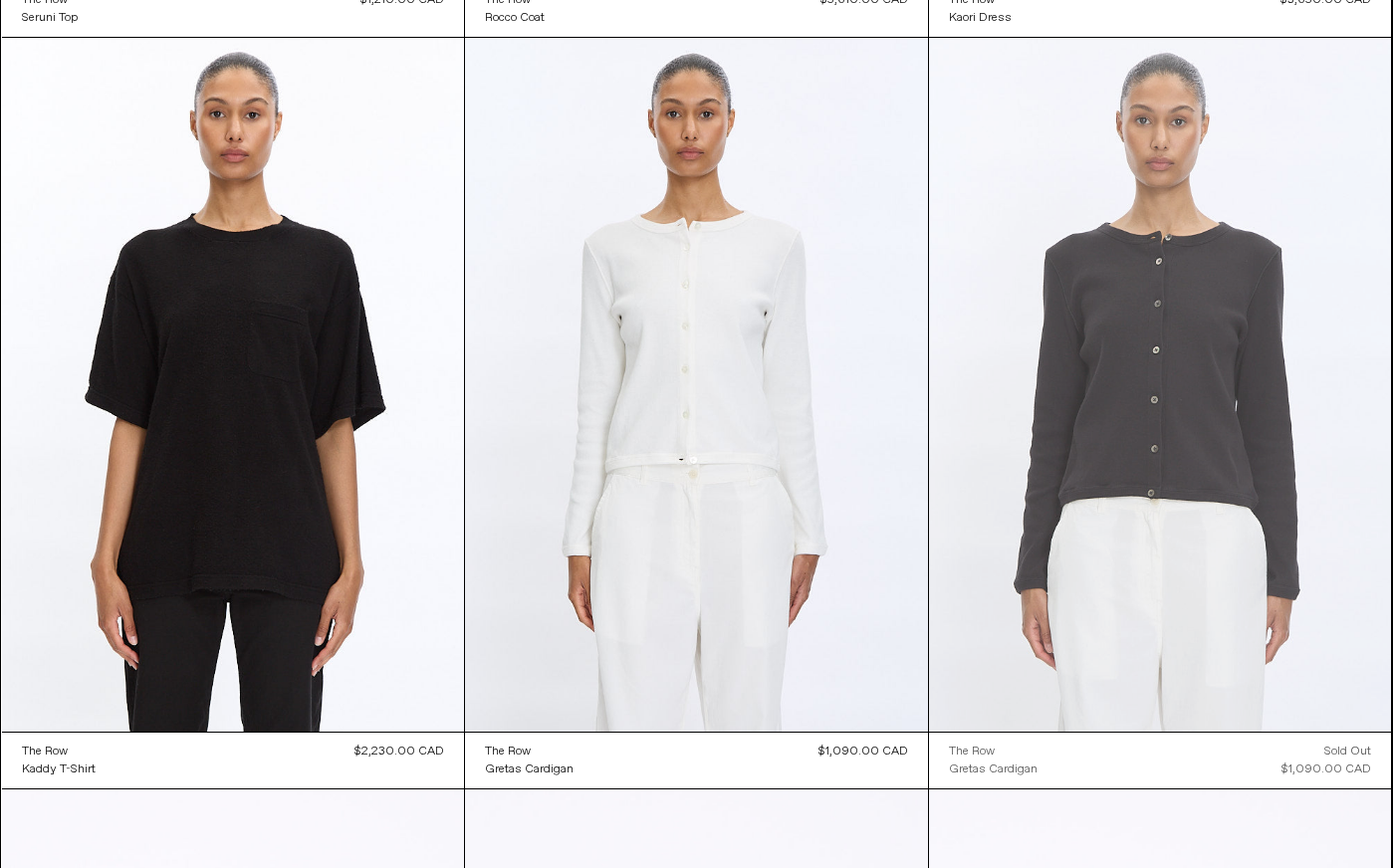click at bounding box center [1160, 384] 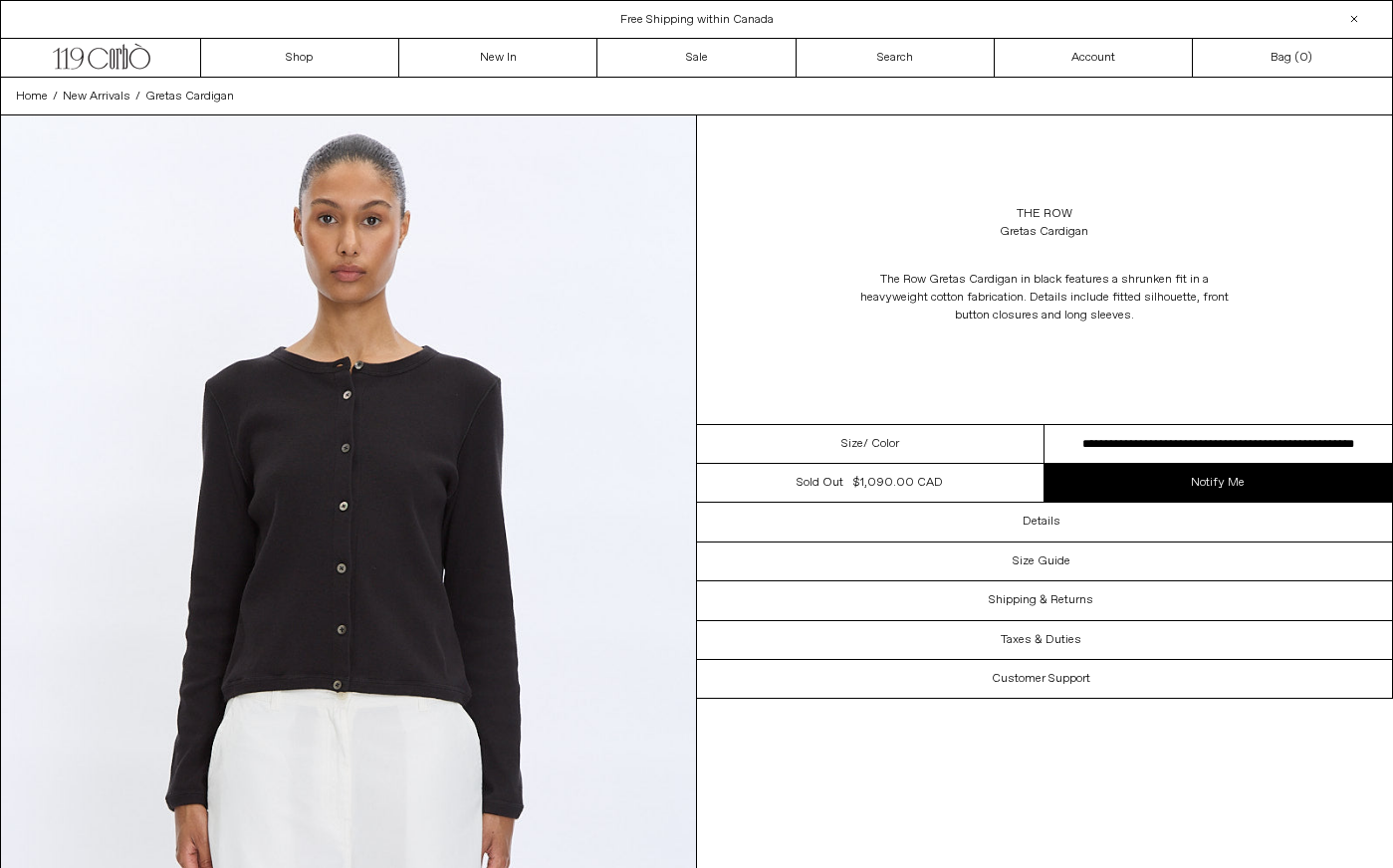 scroll, scrollTop: 0, scrollLeft: 0, axis: both 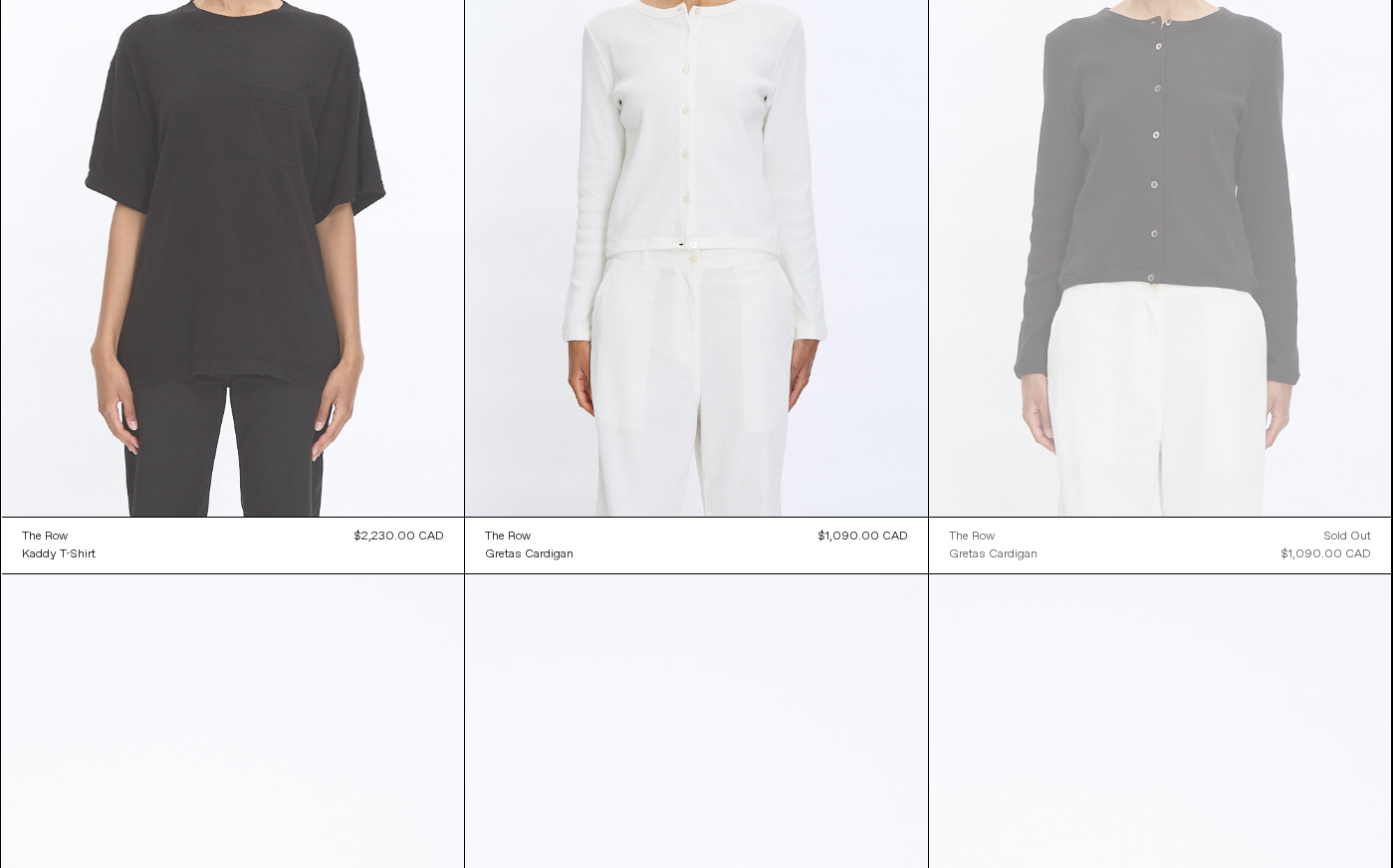 click at bounding box center (233, 169) 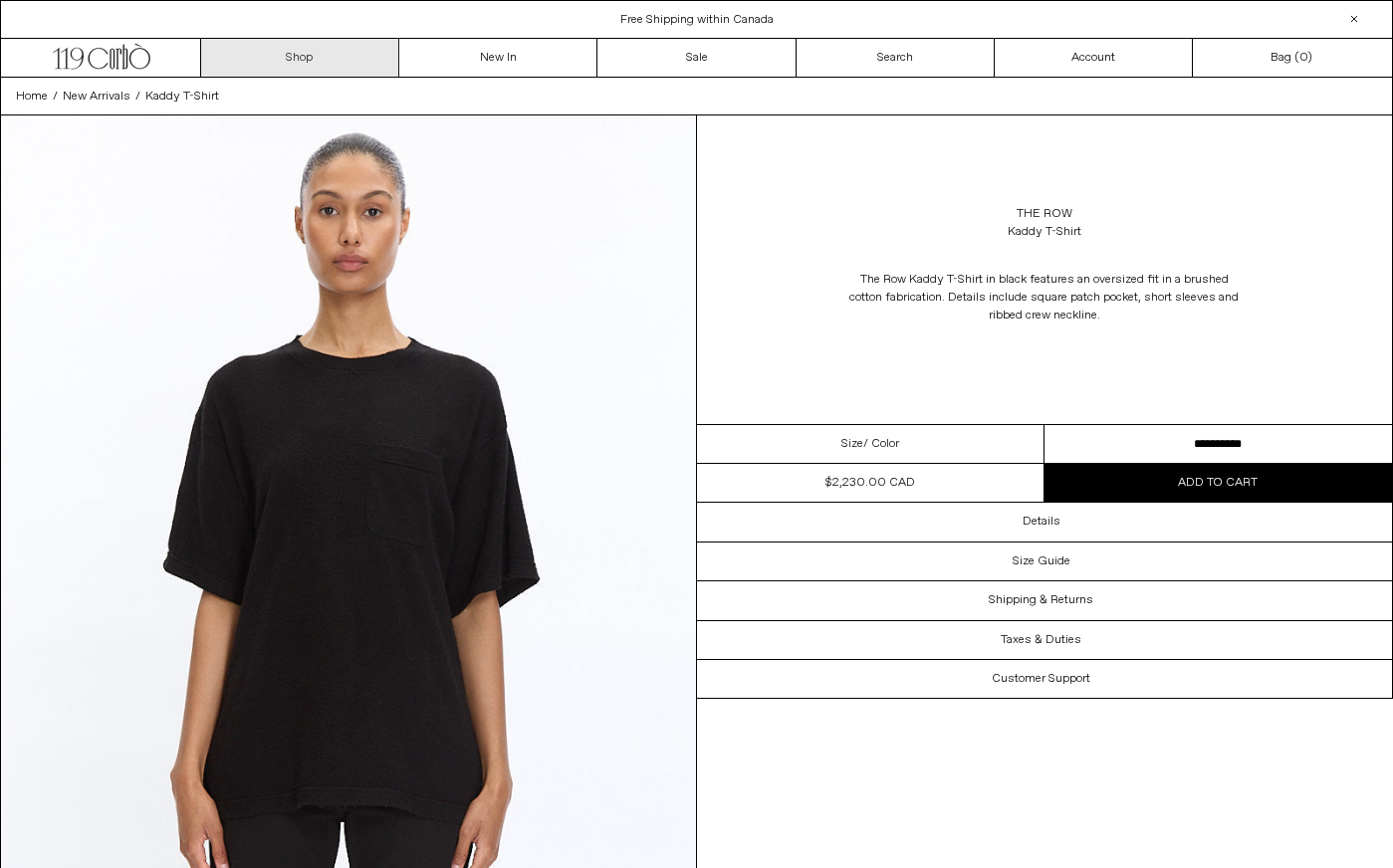 scroll, scrollTop: 0, scrollLeft: 0, axis: both 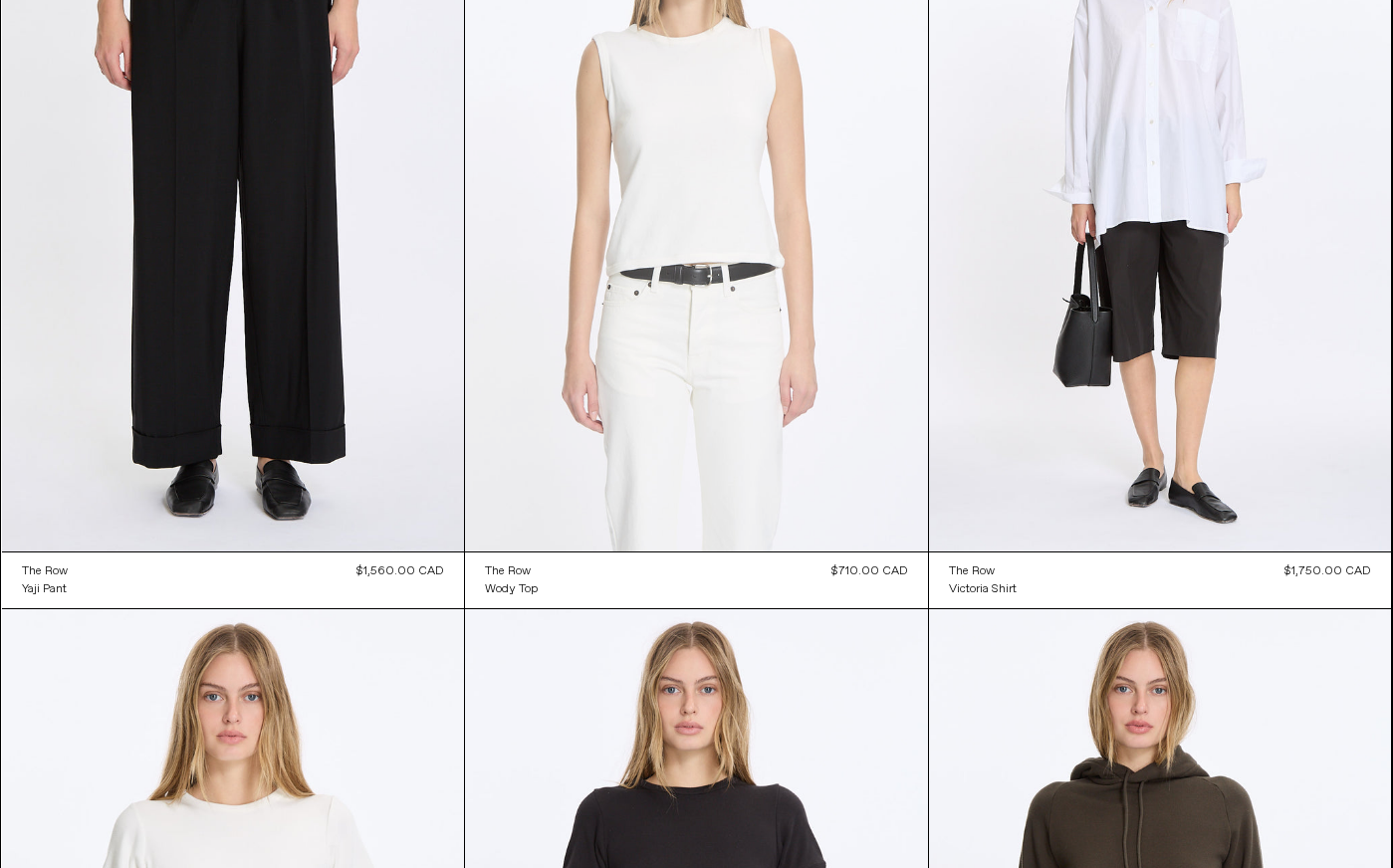 click at bounding box center [696, 204] 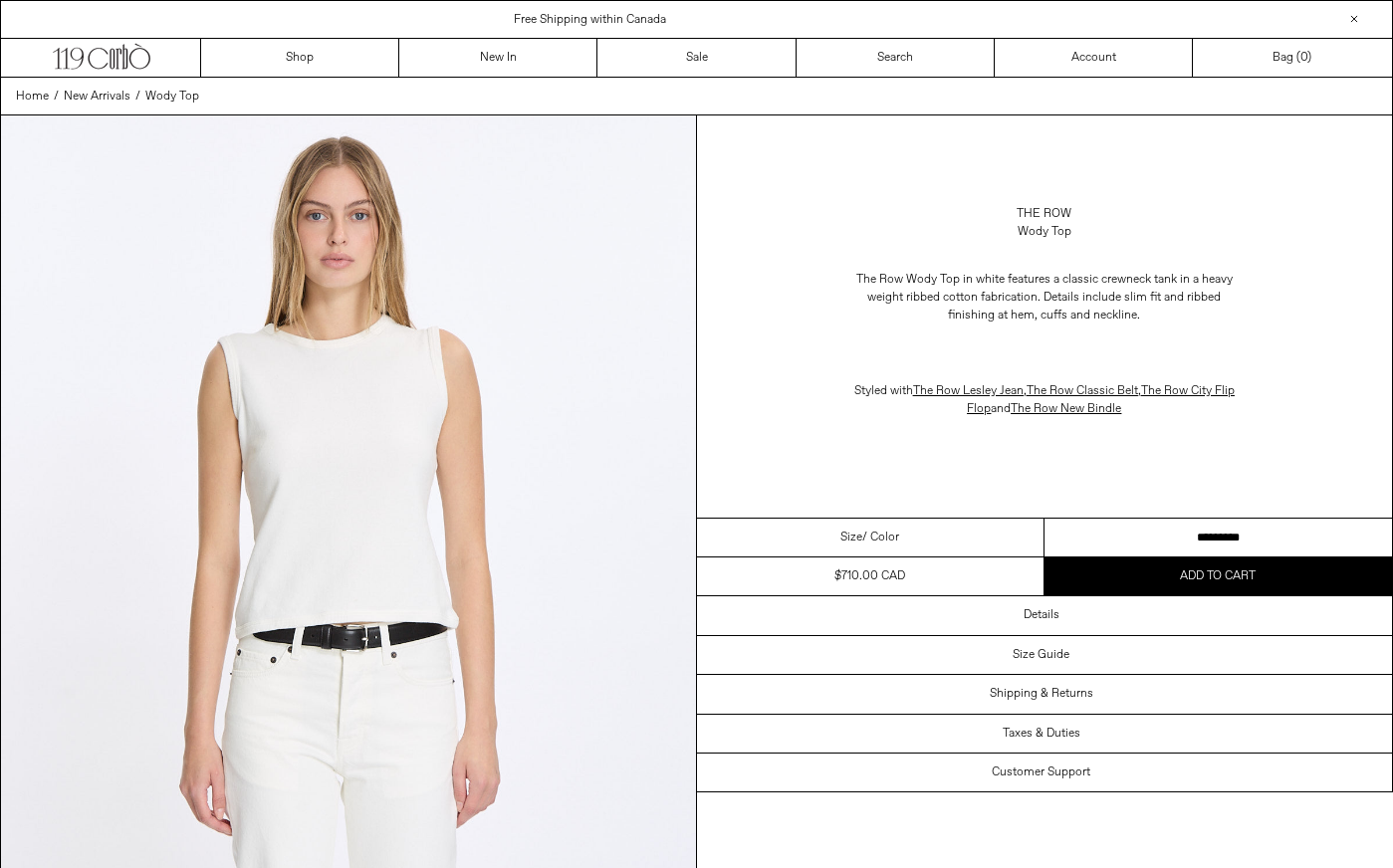 scroll, scrollTop: 0, scrollLeft: 0, axis: both 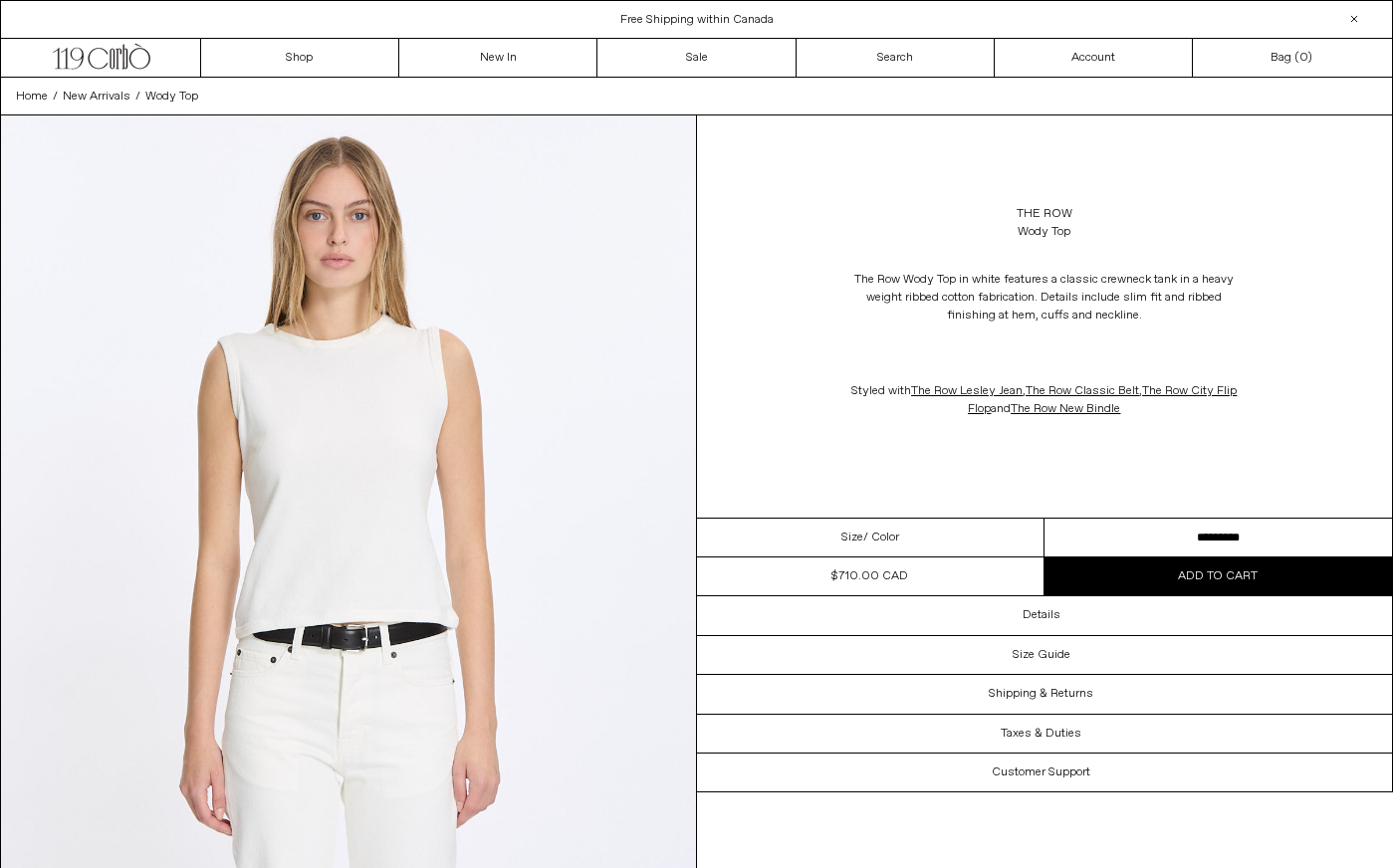 click on "**********" at bounding box center [1218, 538] 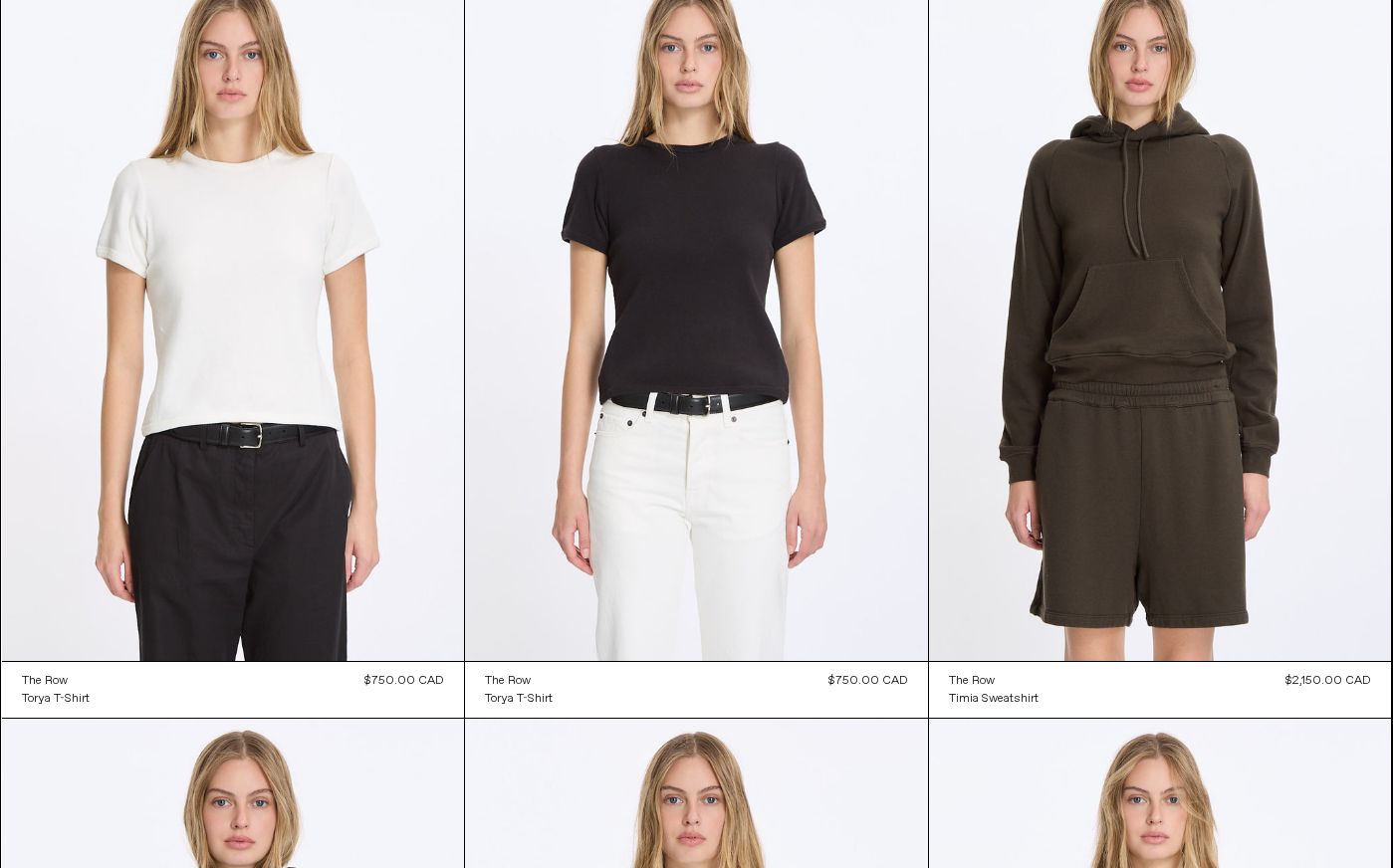 scroll, scrollTop: 11445, scrollLeft: 0, axis: vertical 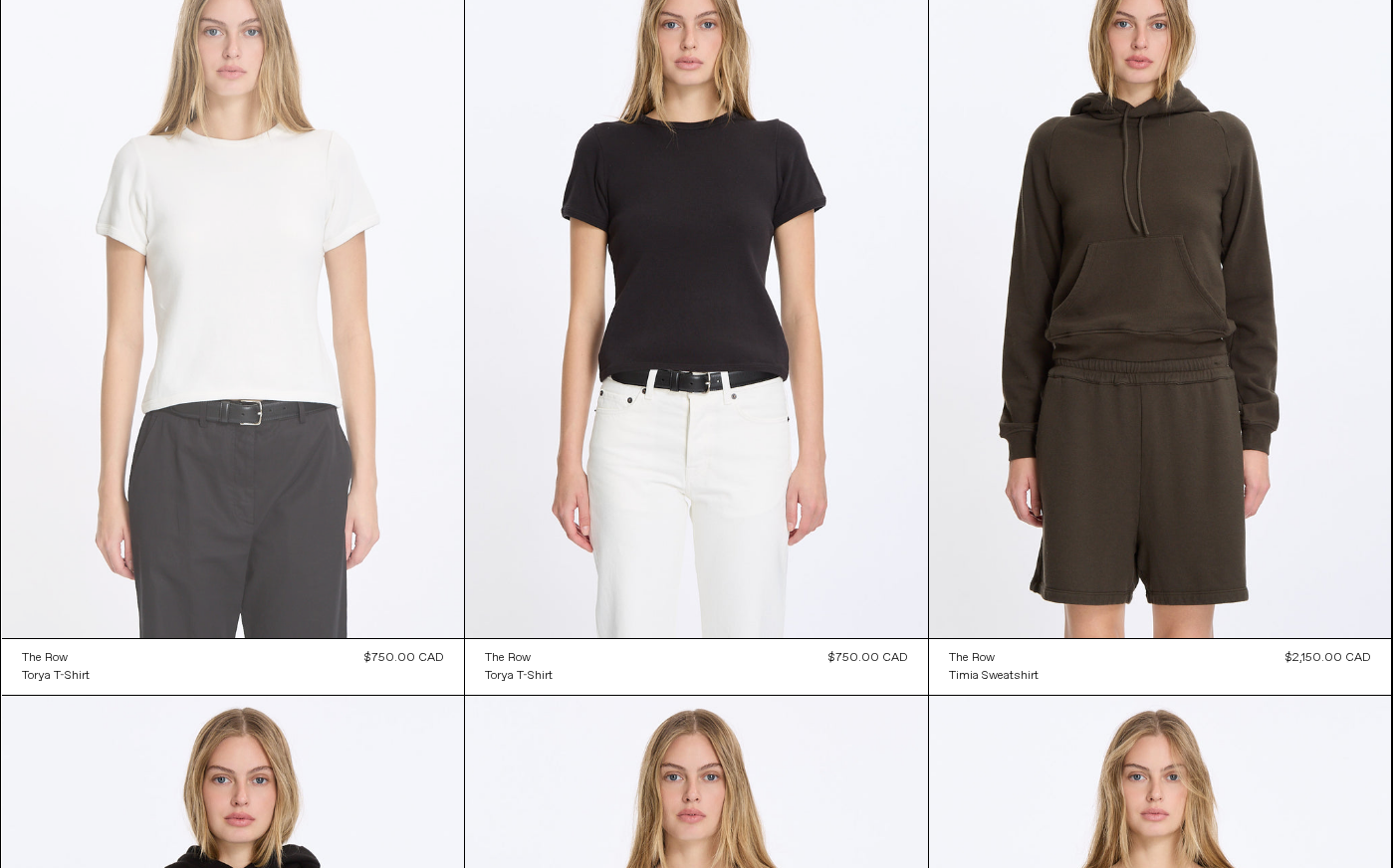 click at bounding box center (233, 291) 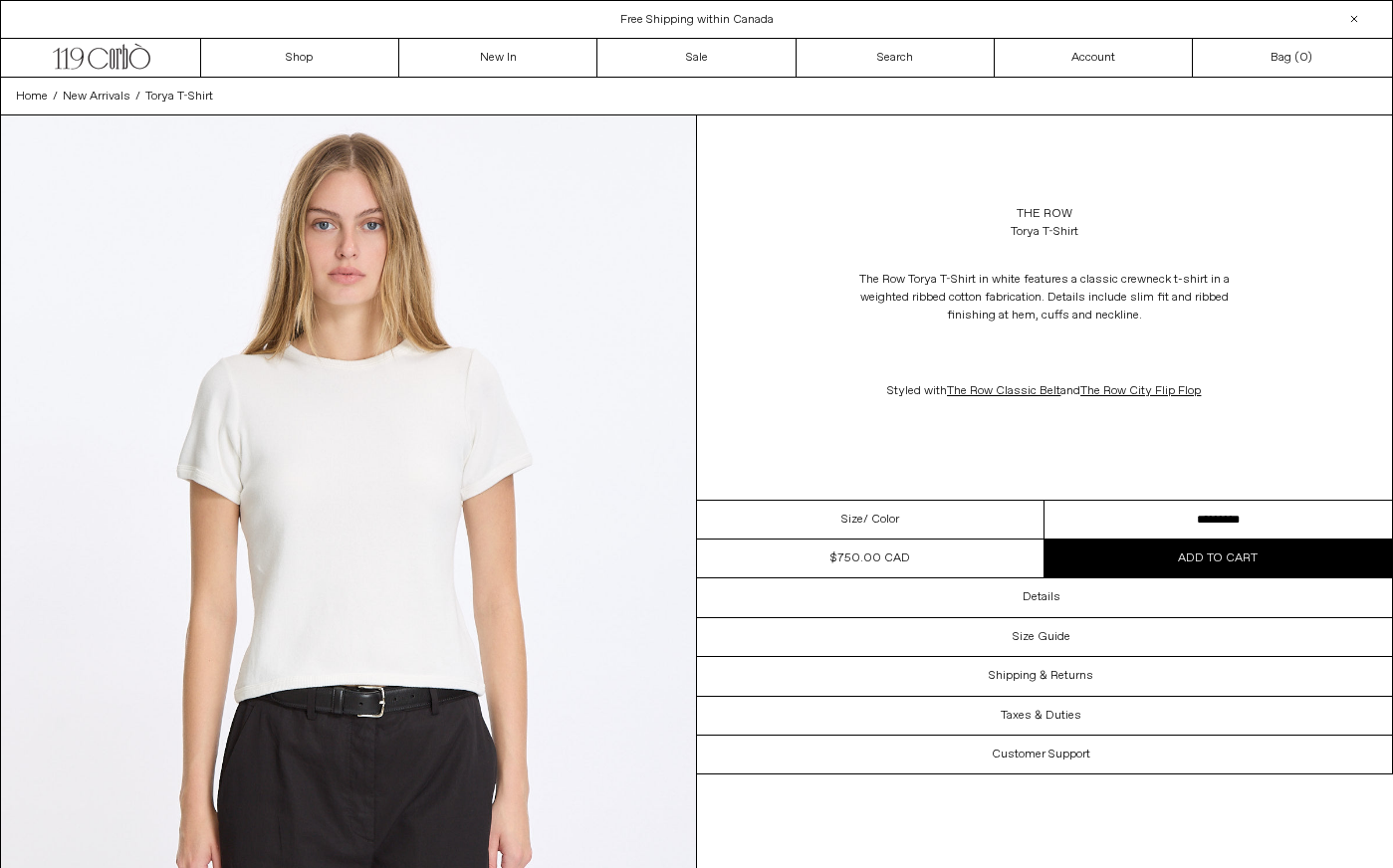 scroll, scrollTop: 0, scrollLeft: 0, axis: both 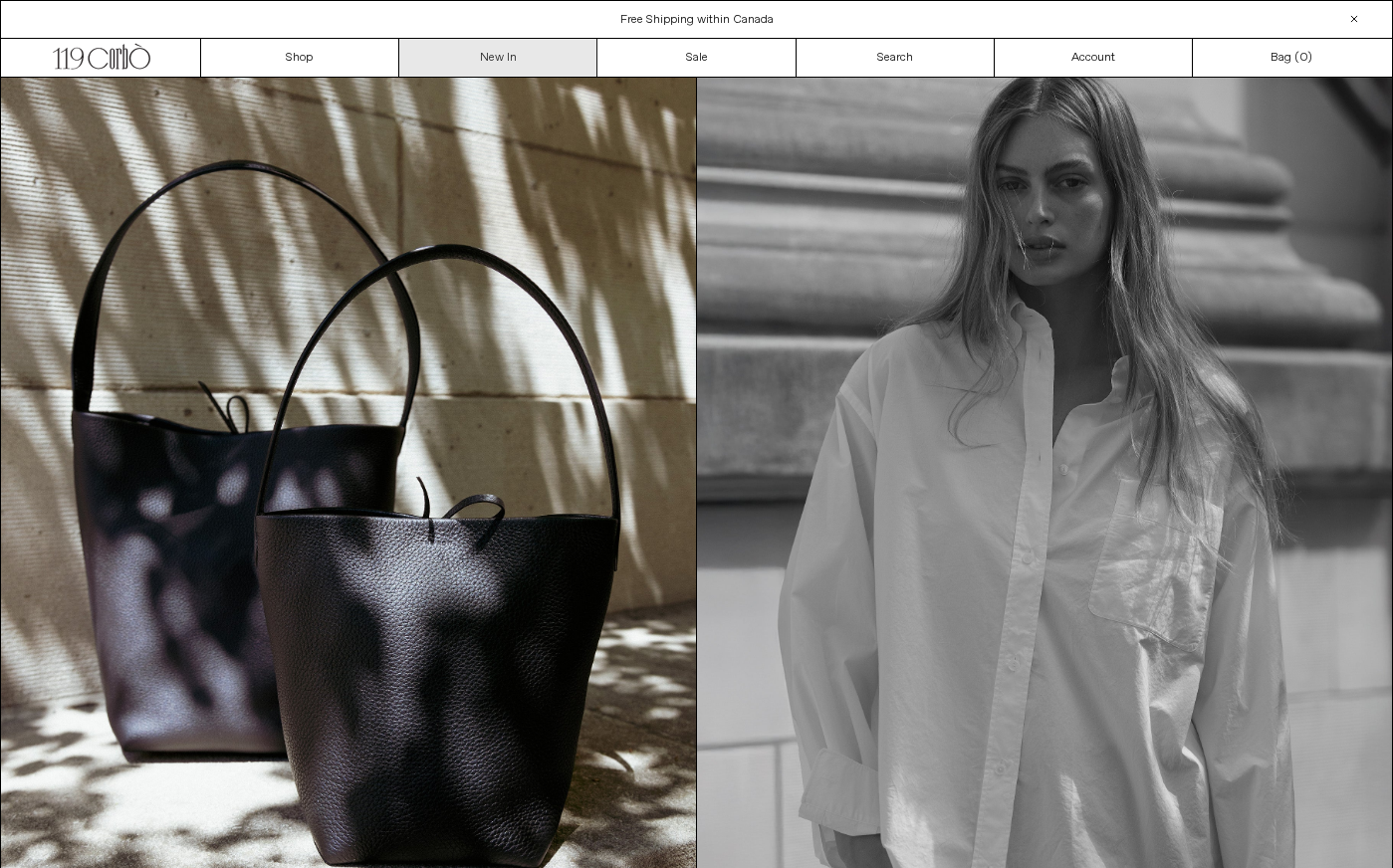 click on "New In" at bounding box center [498, 58] 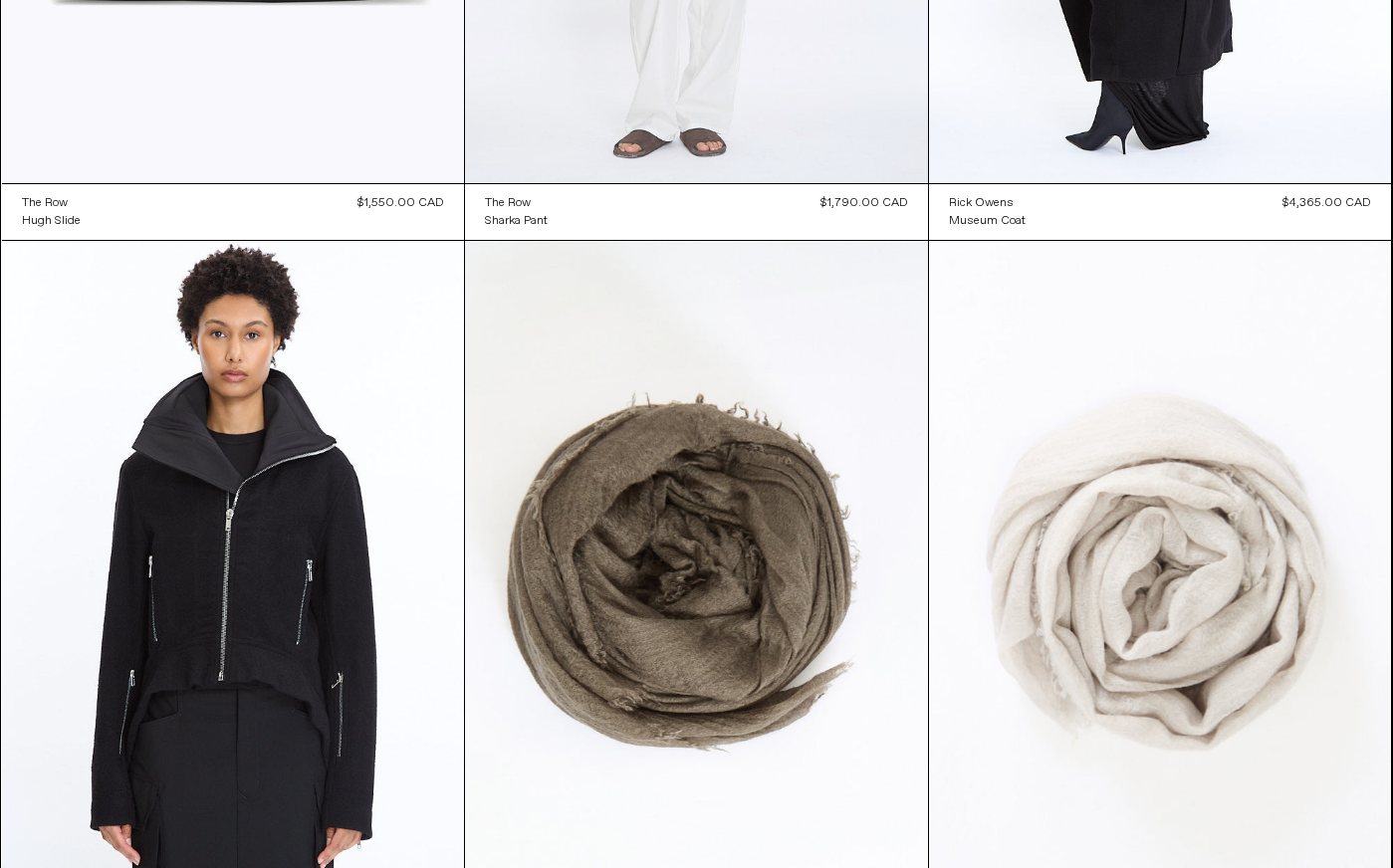 scroll, scrollTop: 652, scrollLeft: 0, axis: vertical 